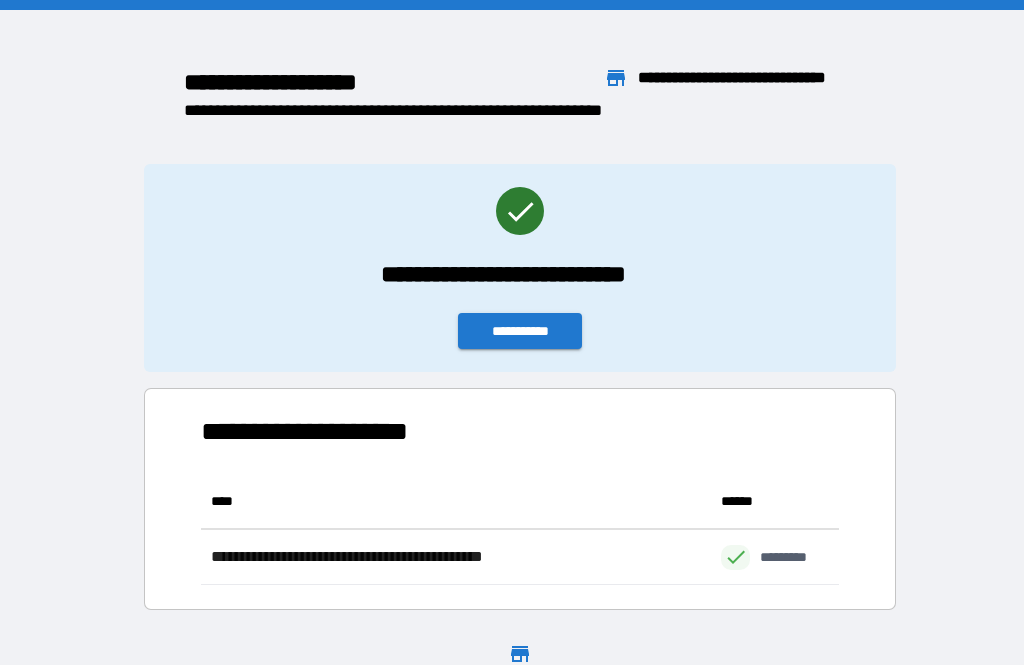 scroll, scrollTop: 0, scrollLeft: 21, axis: horizontal 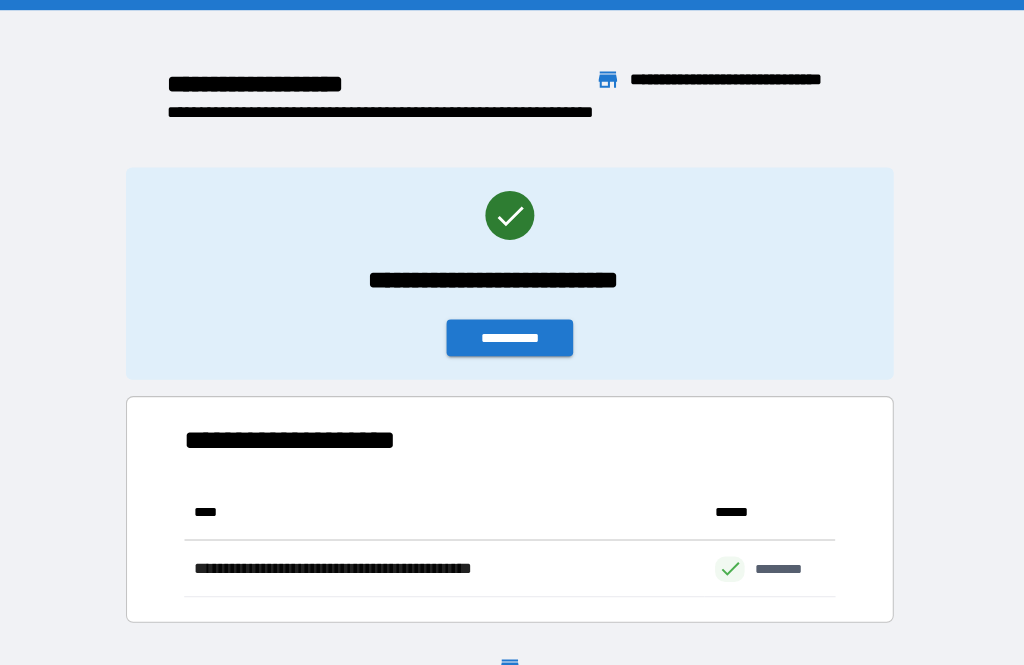 click on "**********" at bounding box center (520, 331) 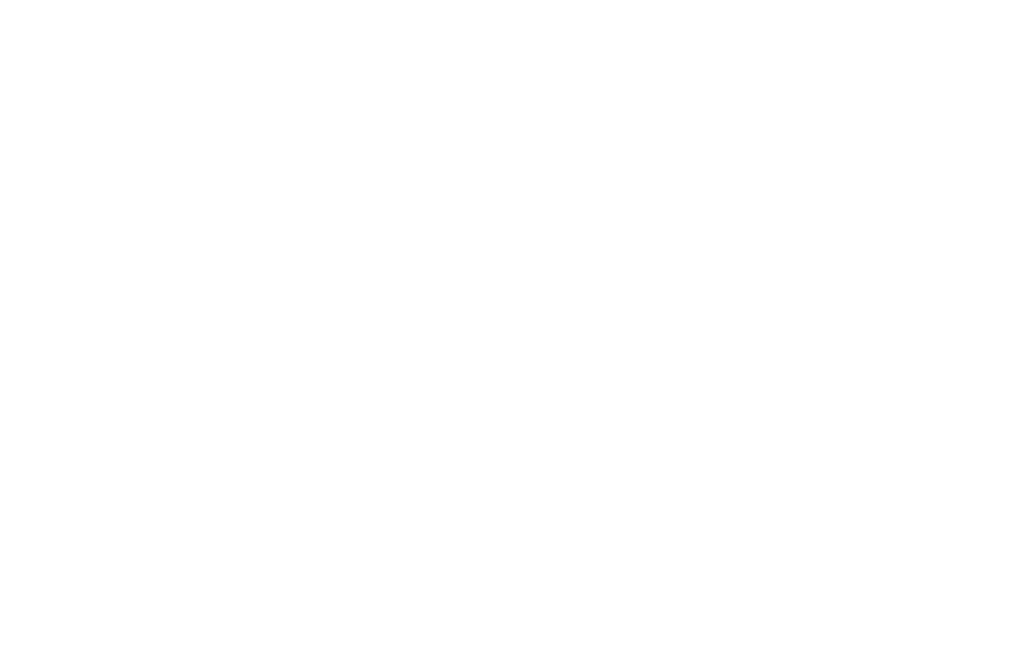scroll, scrollTop: 0, scrollLeft: 0, axis: both 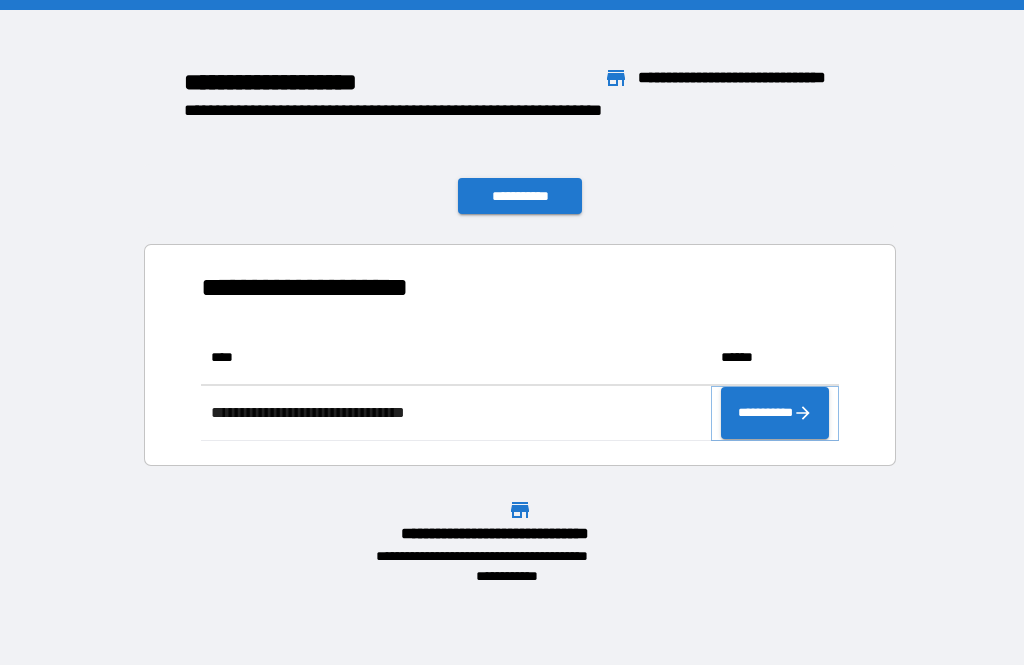 click on "**********" at bounding box center (775, 413) 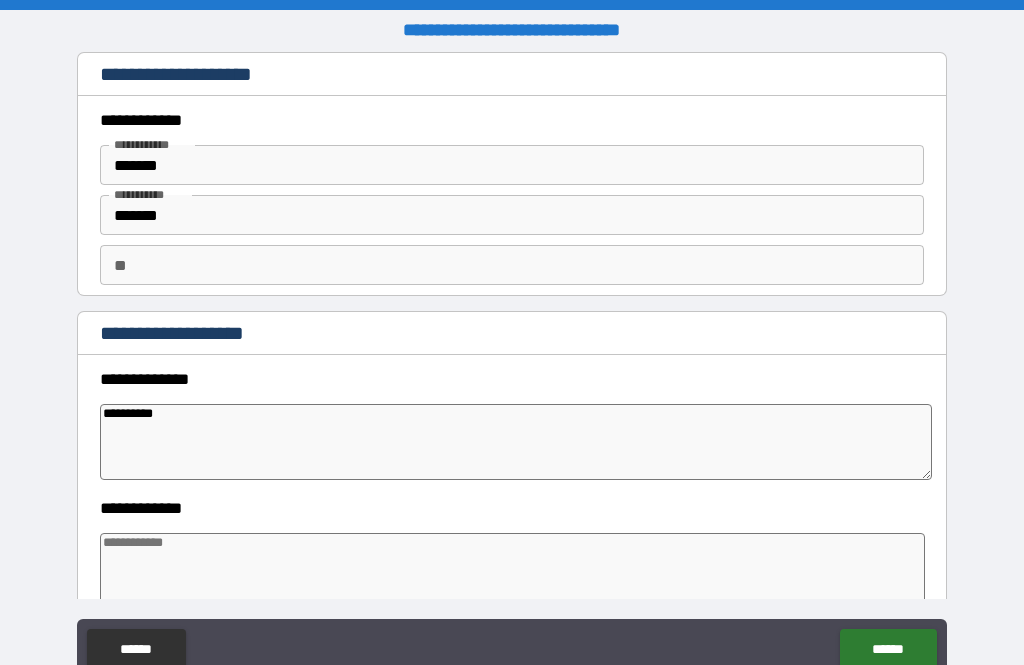 type on "*" 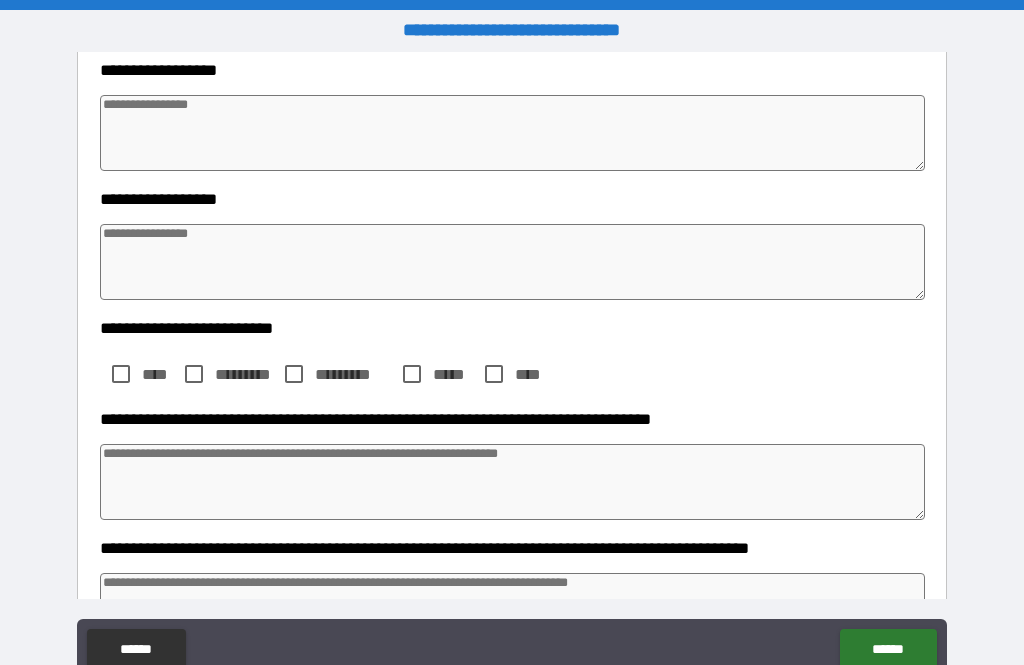 scroll, scrollTop: 697, scrollLeft: 0, axis: vertical 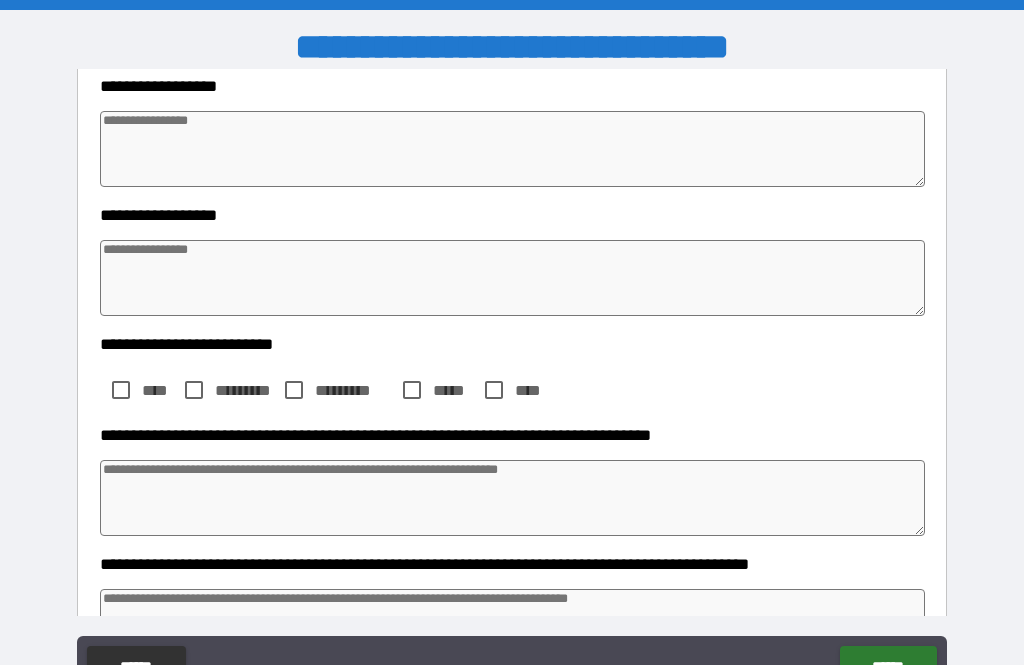type on "*" 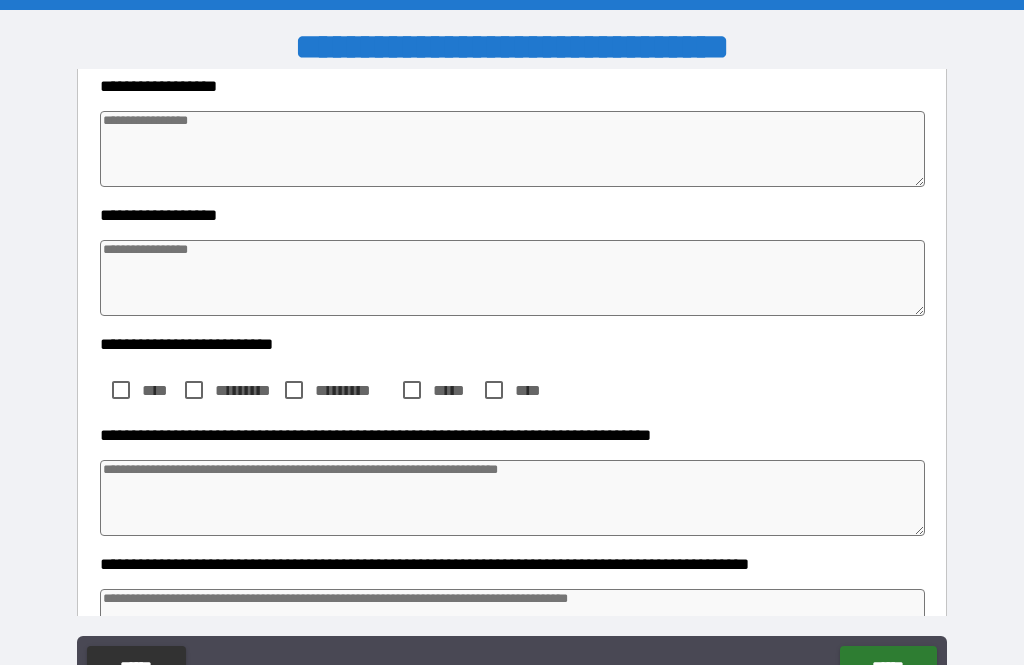type on "*" 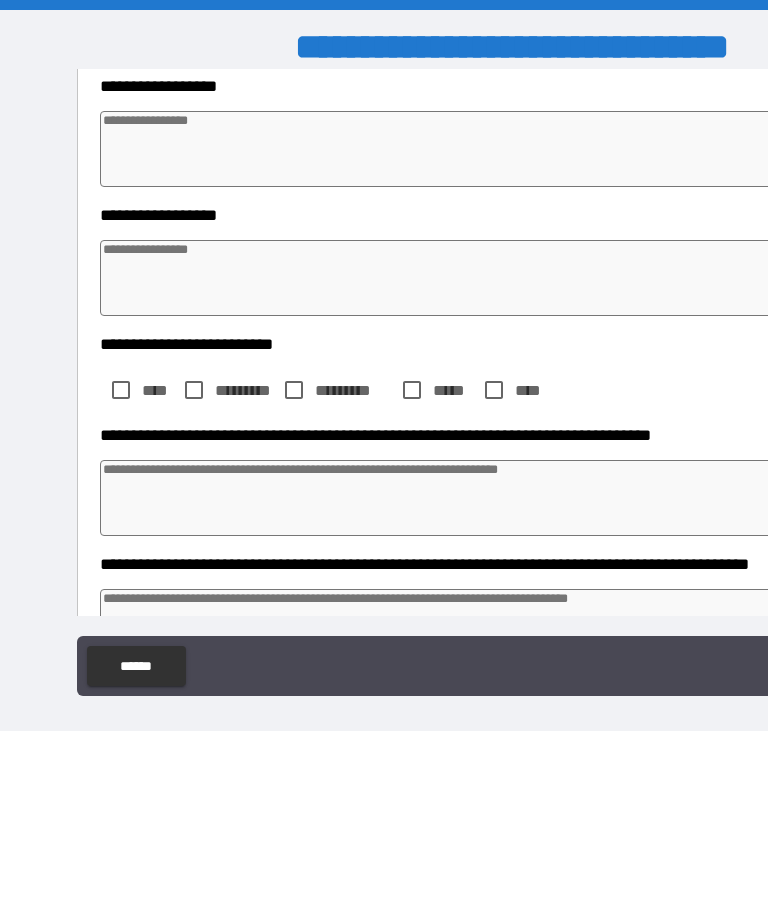 type on "*" 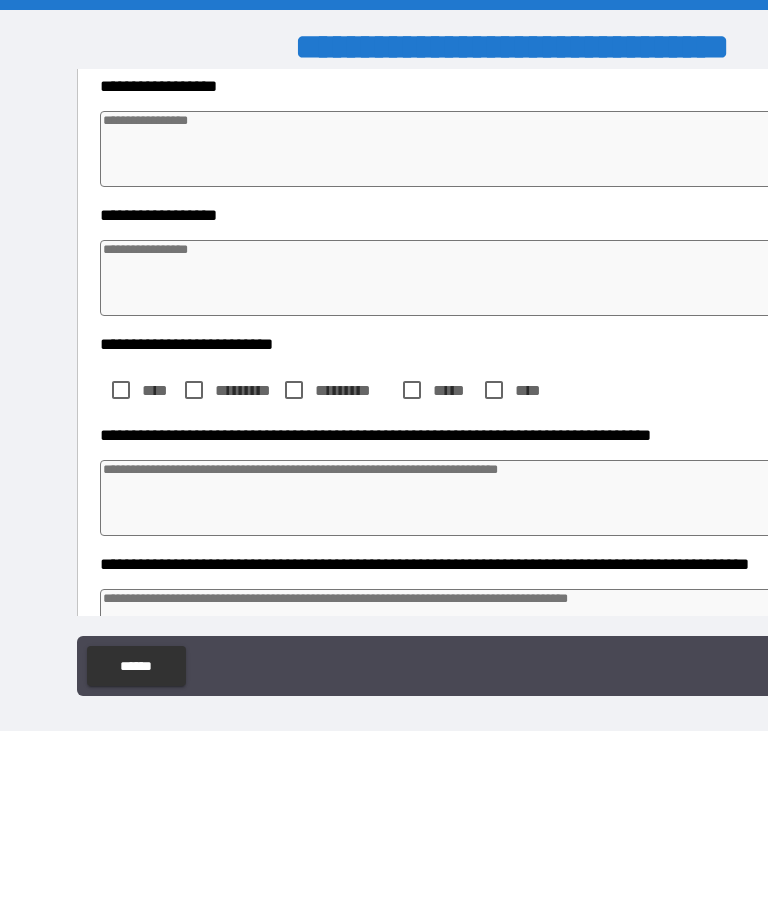 type on "*" 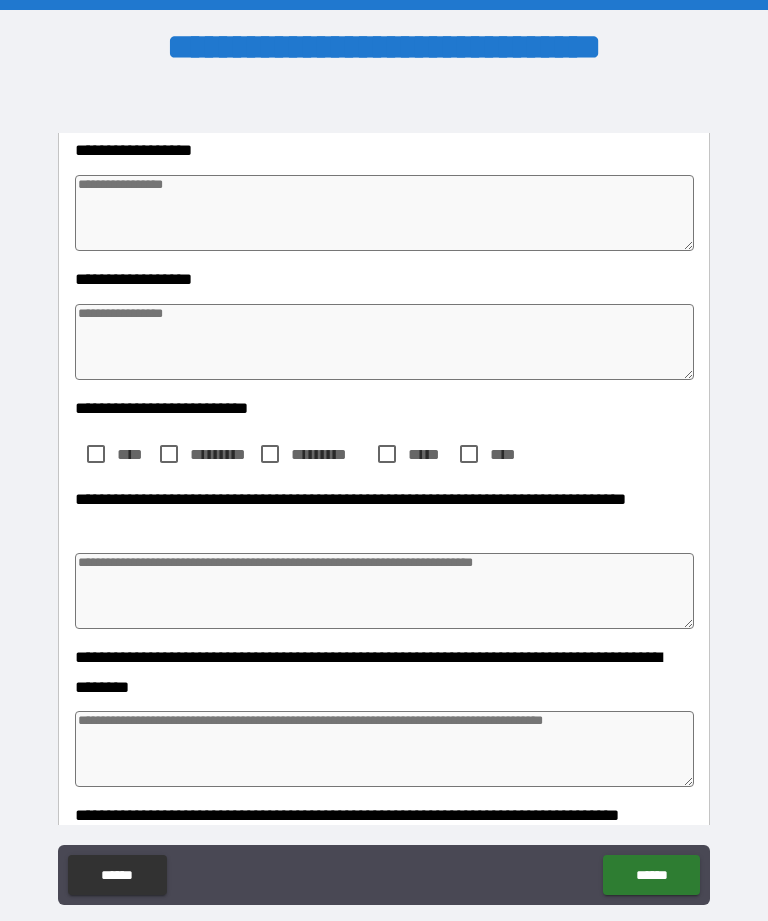type on "*" 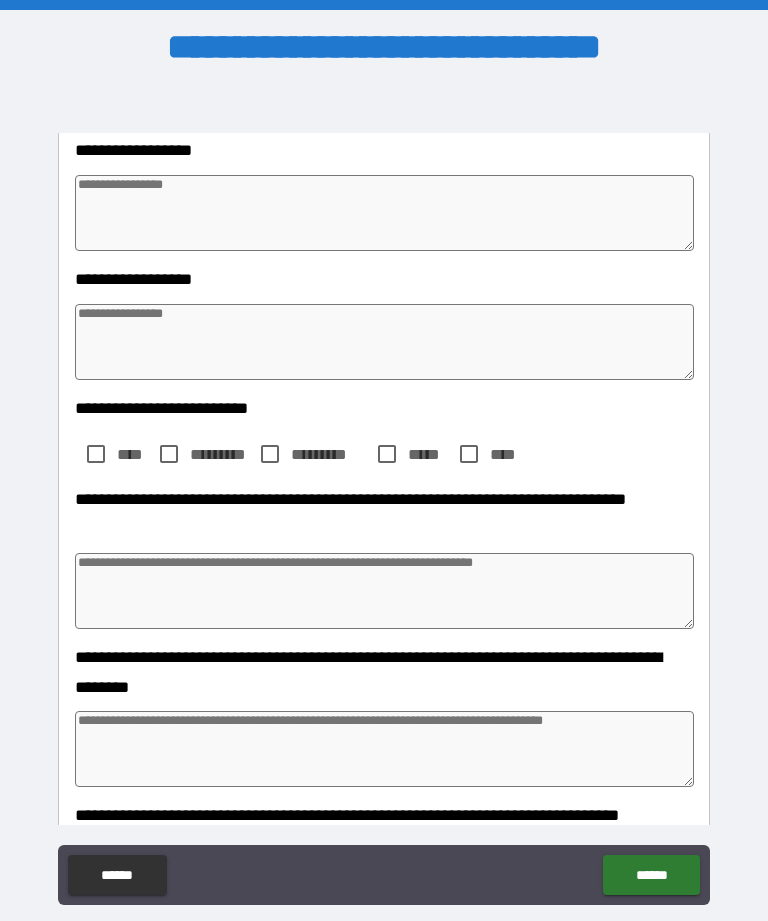 type on "*" 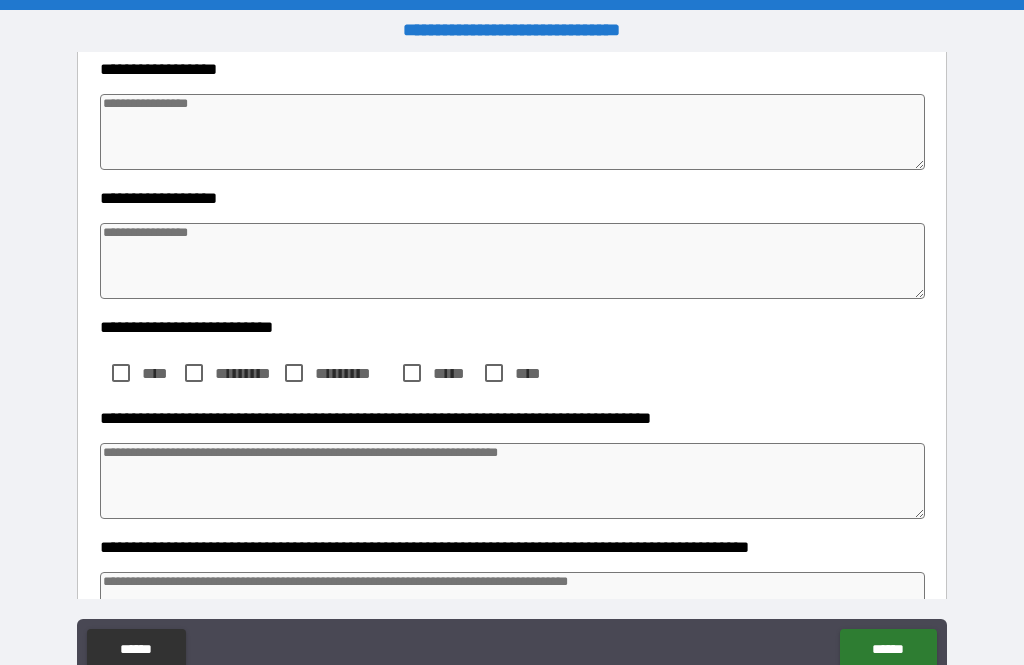 type on "*" 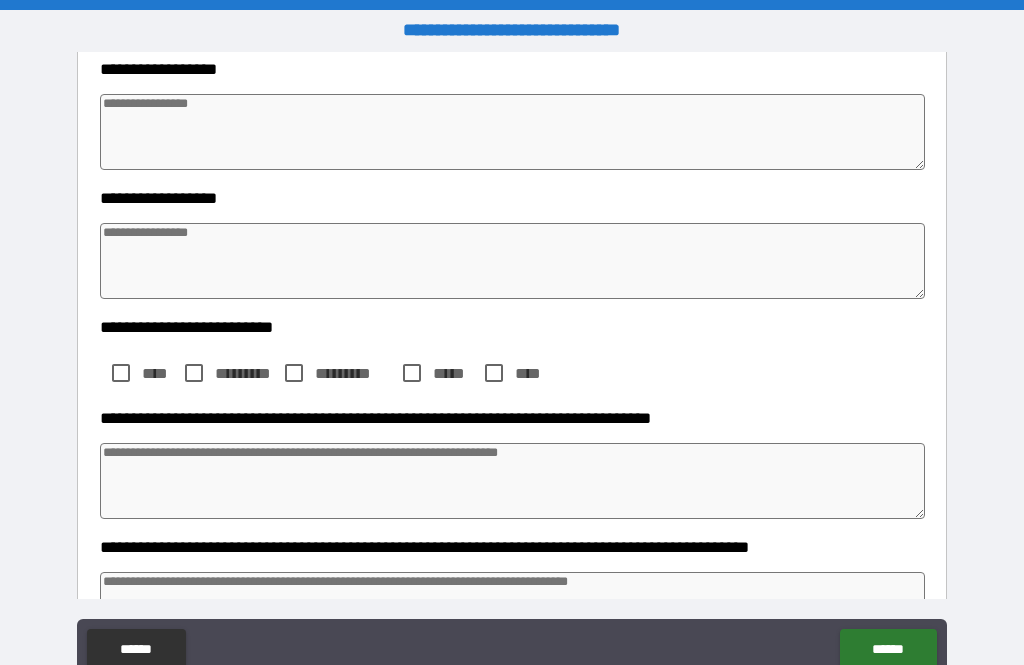 type on "*" 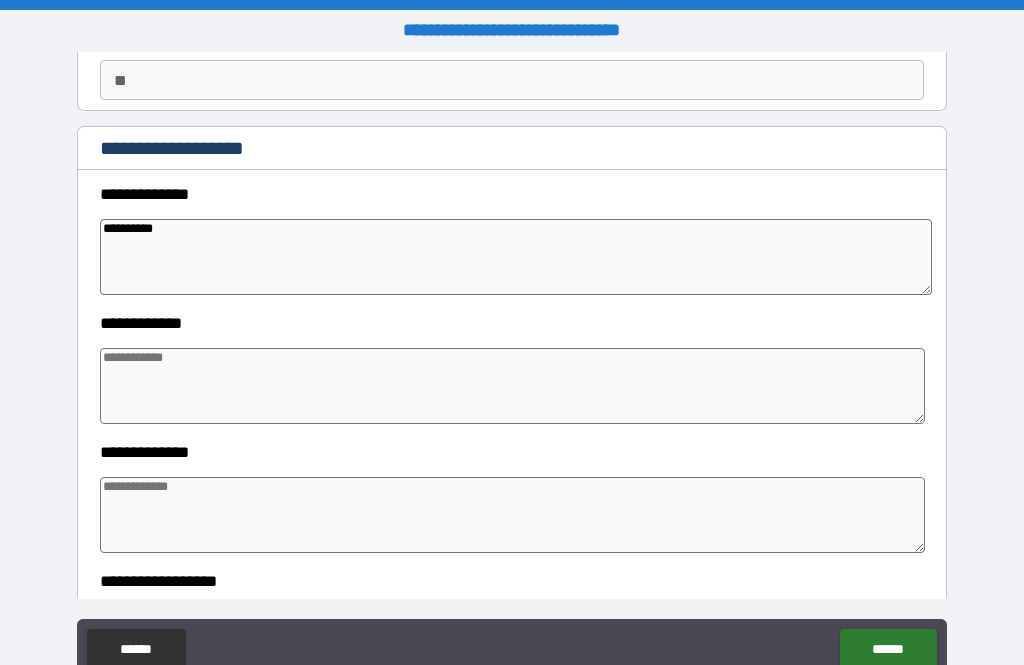scroll, scrollTop: 221, scrollLeft: 0, axis: vertical 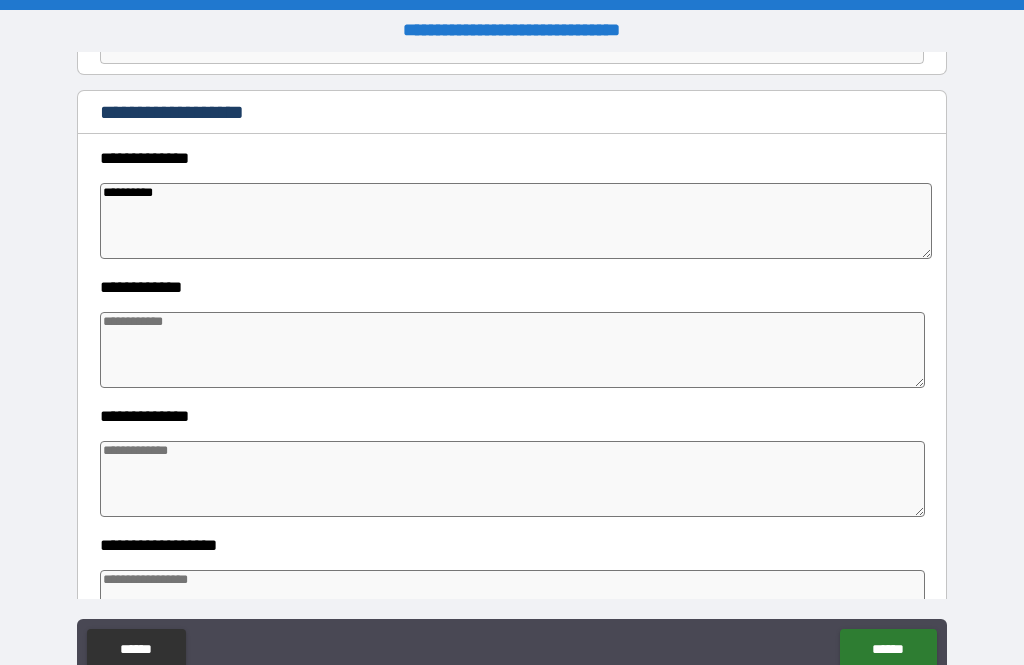 click at bounding box center (513, 479) 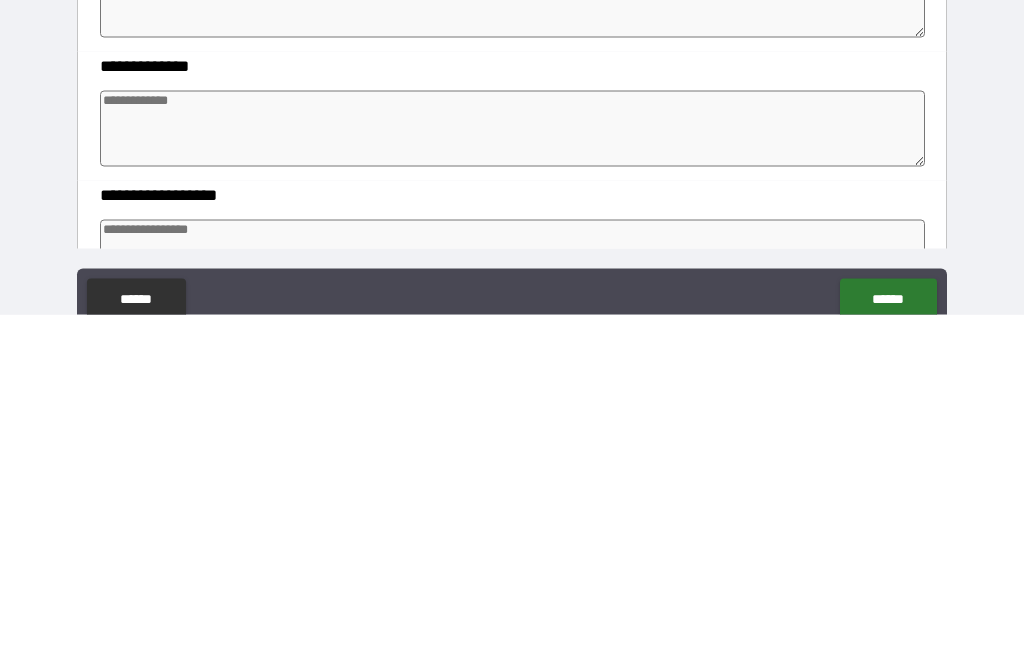 type on "*" 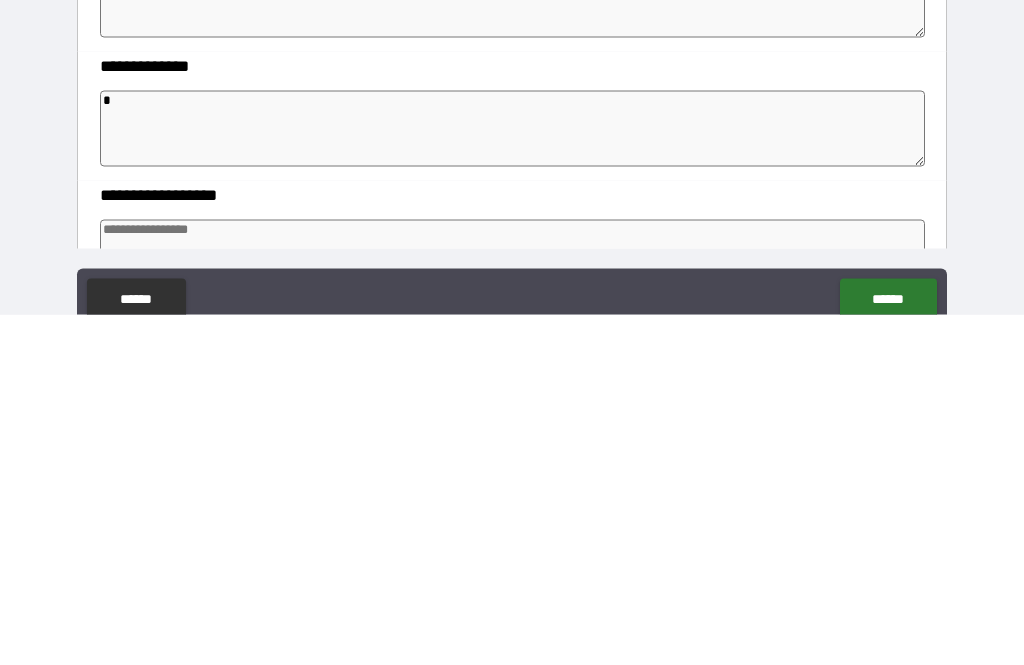 type on "*" 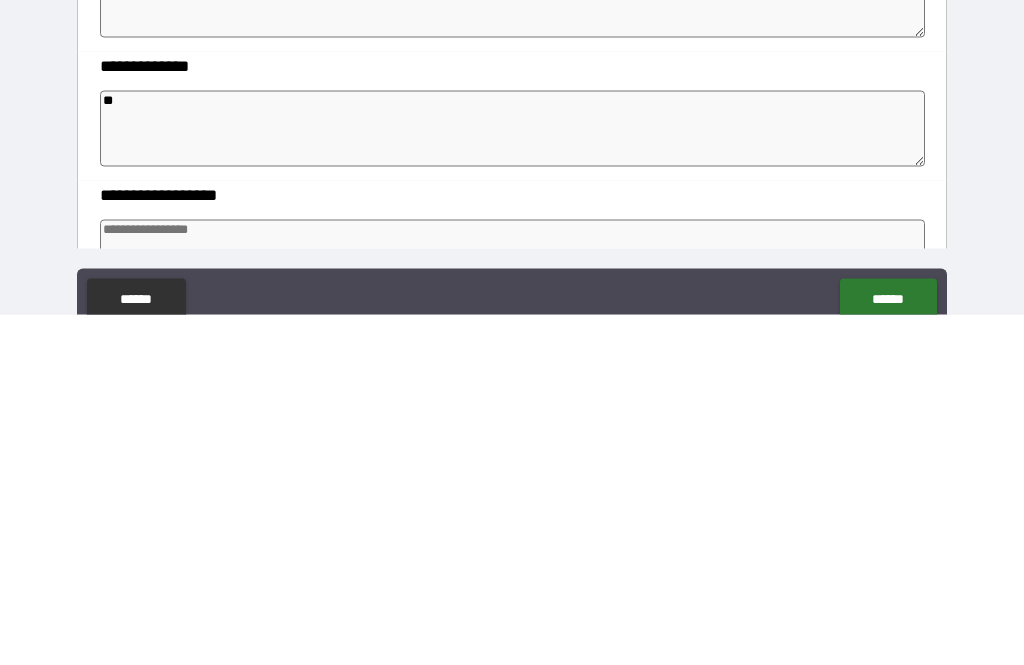 type on "*" 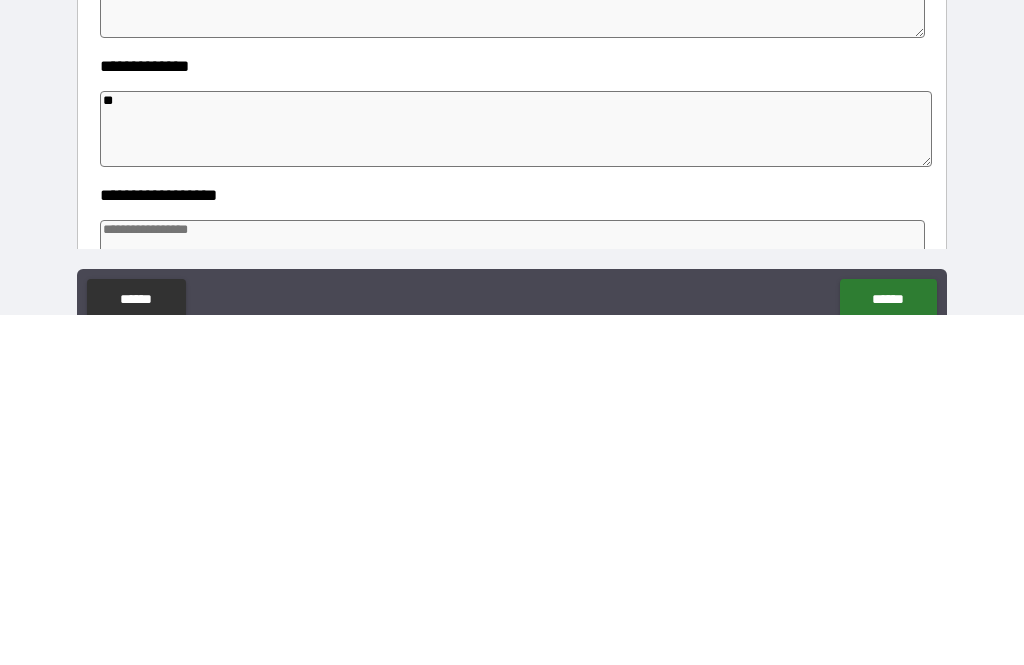 type on "*" 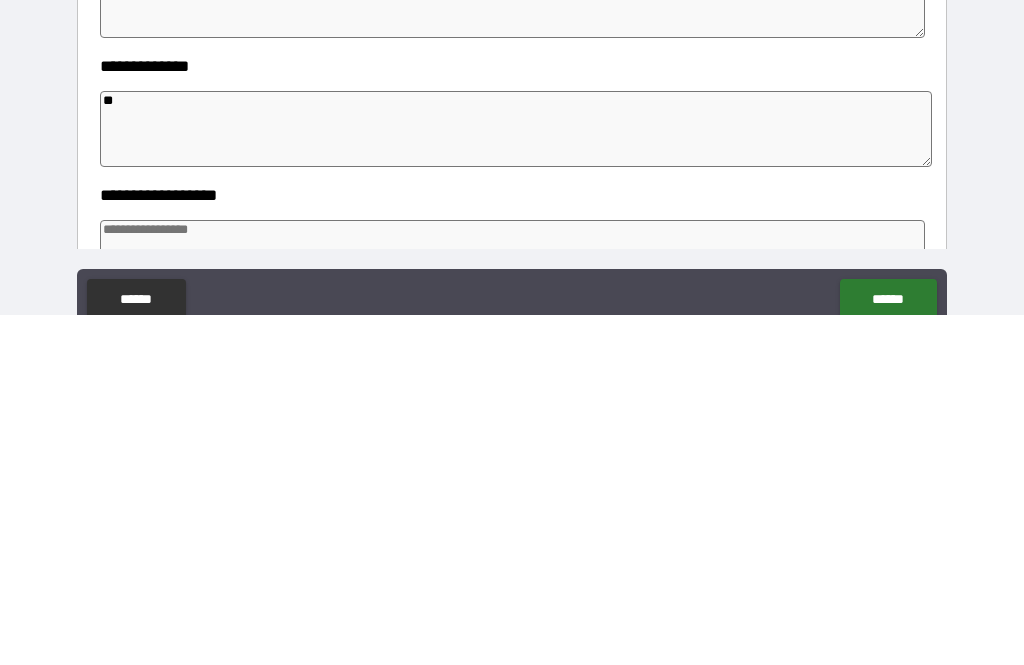 type on "*" 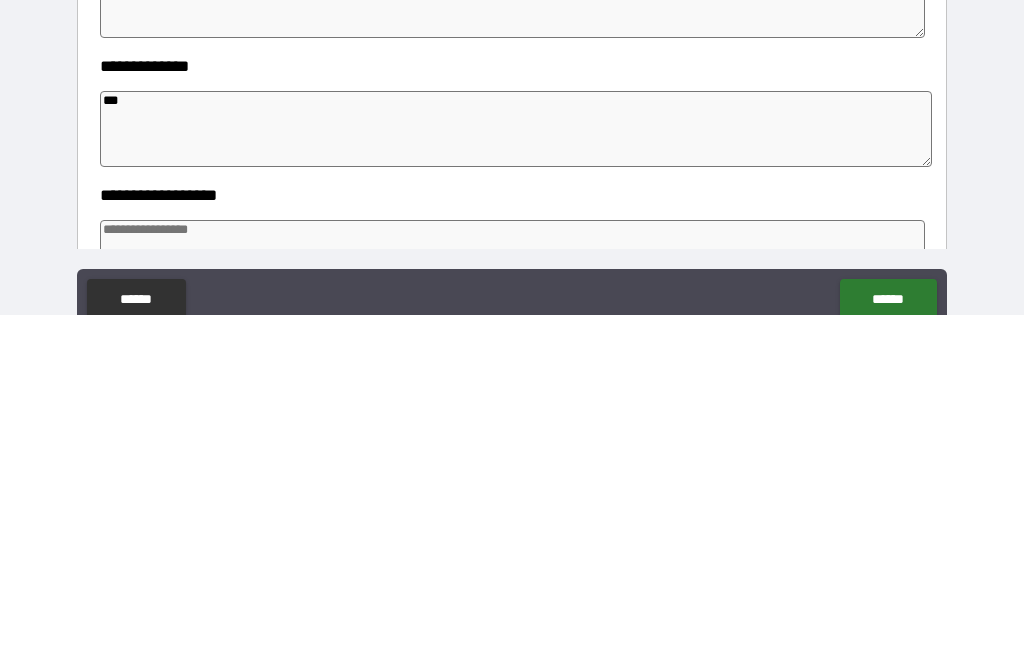 type on "*" 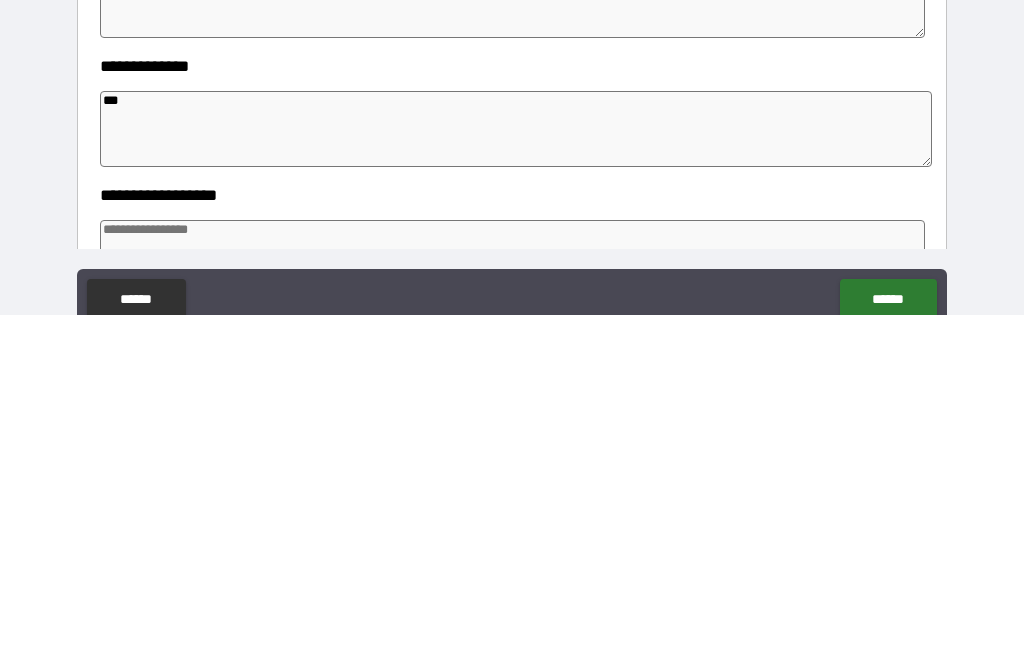 type on "*" 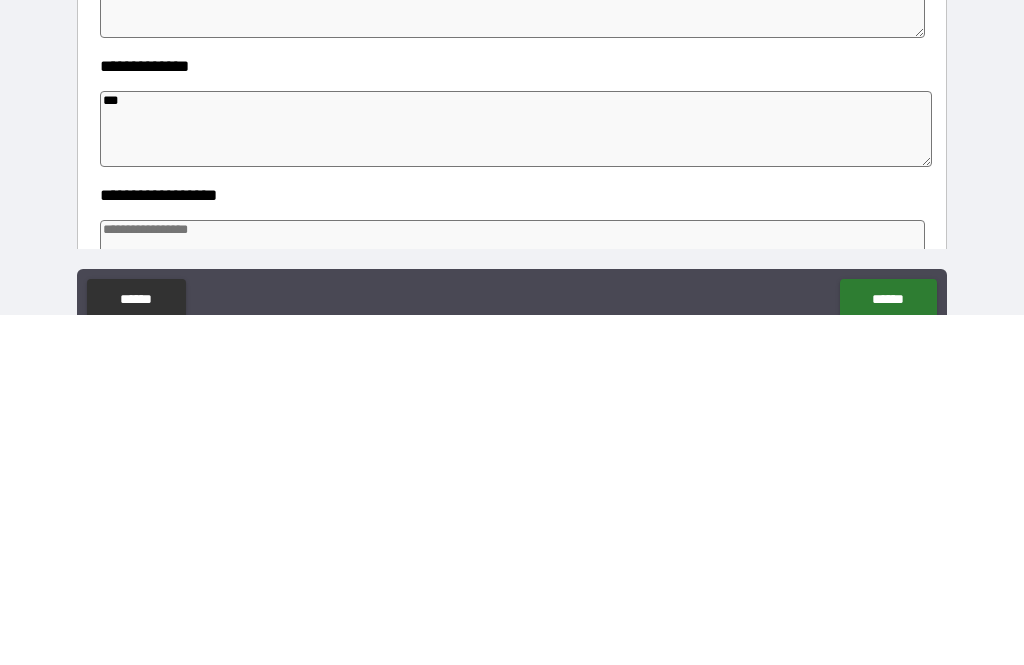 type on "*" 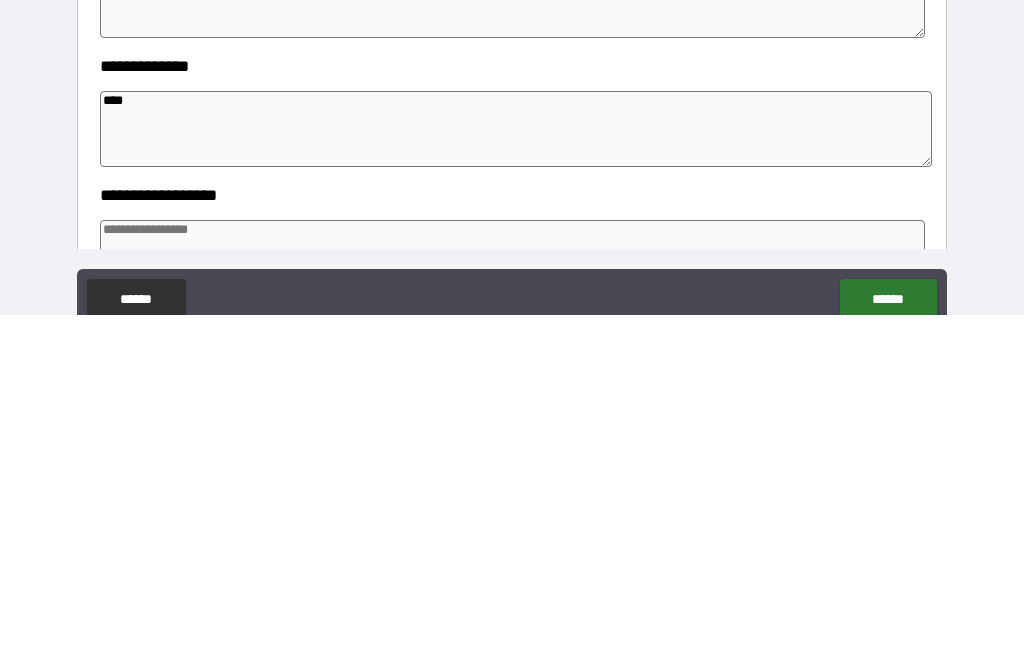type on "*" 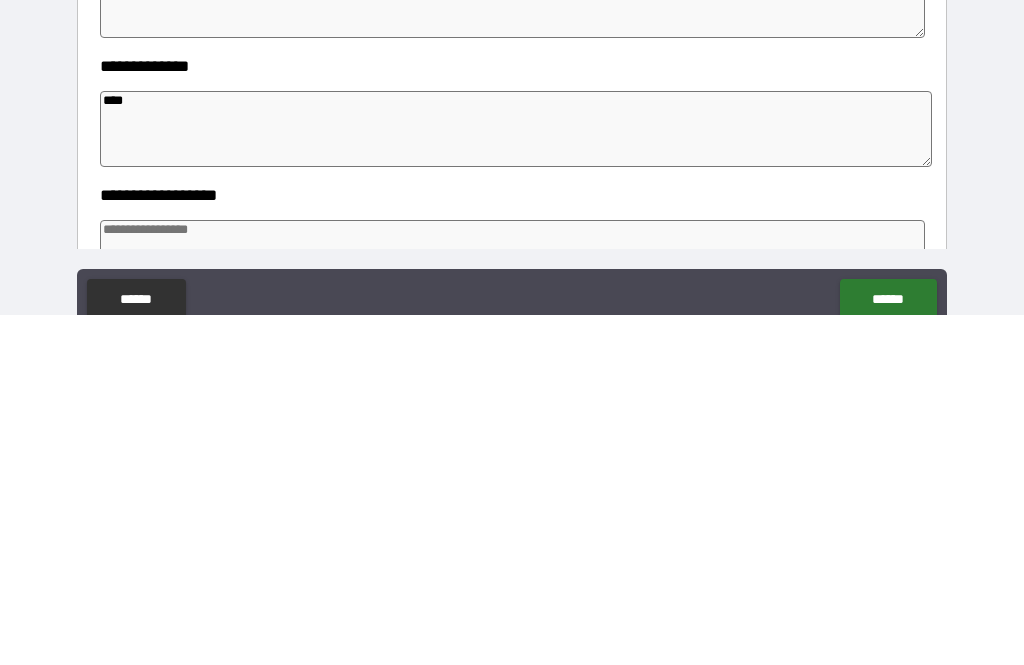 type on "*****" 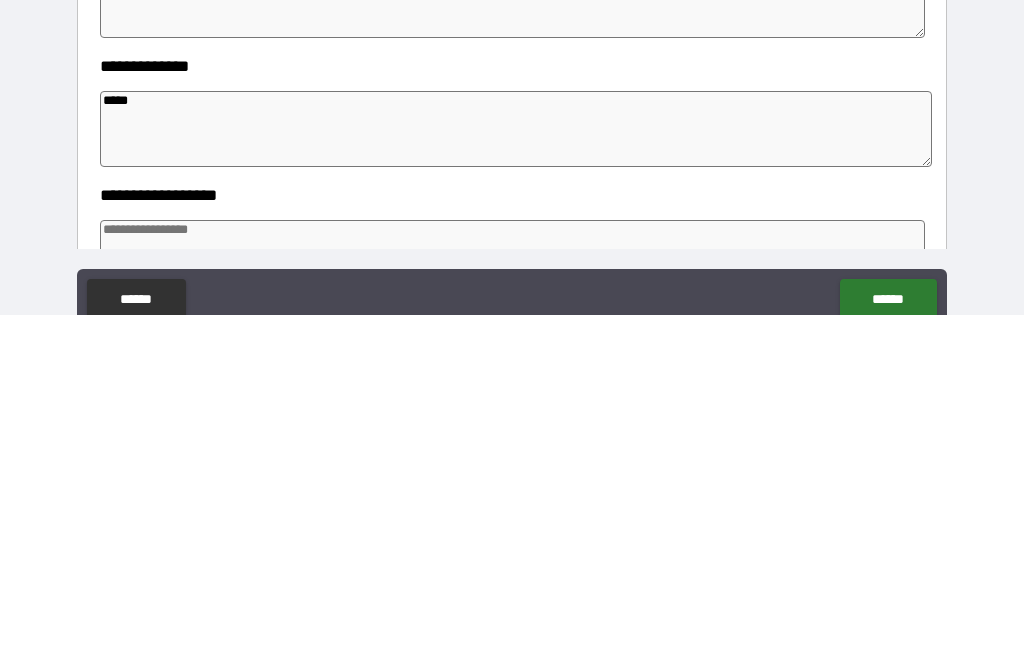 type on "*" 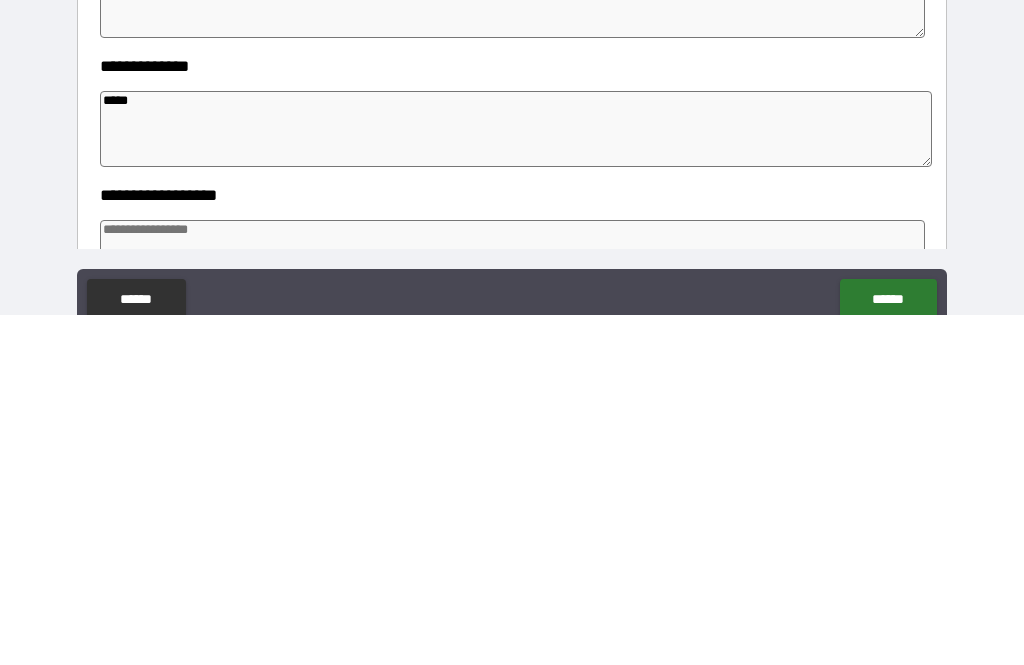 type on "*" 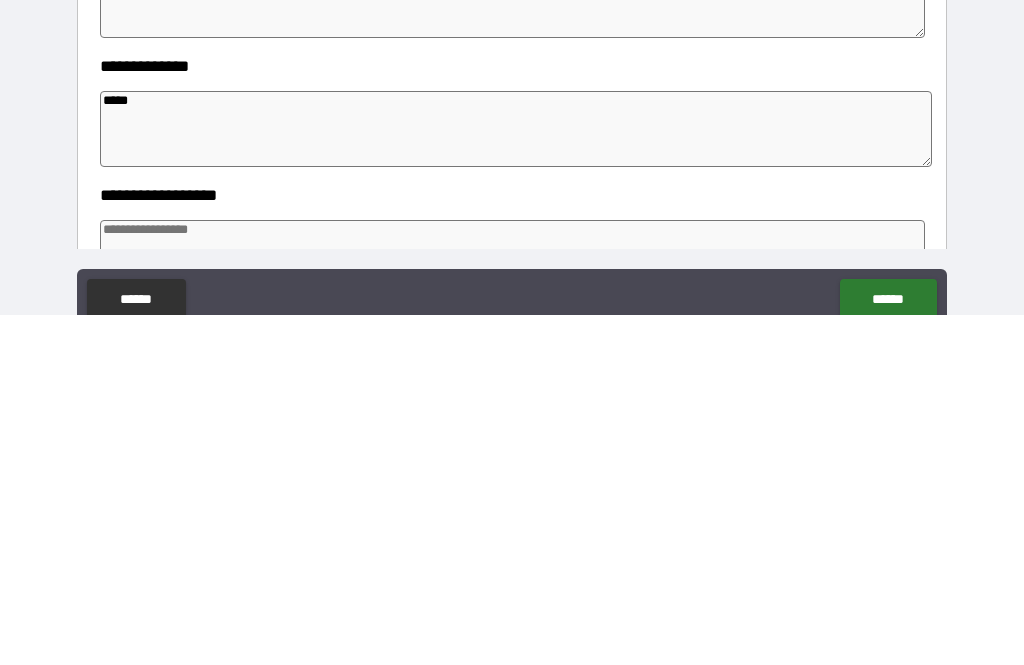 type on "*" 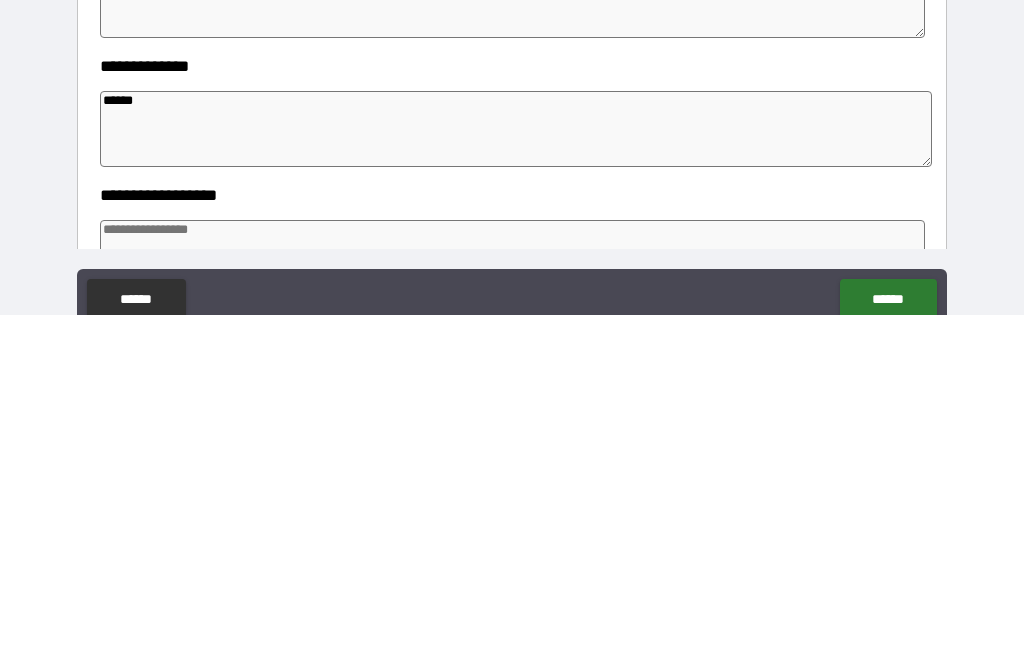 type on "*" 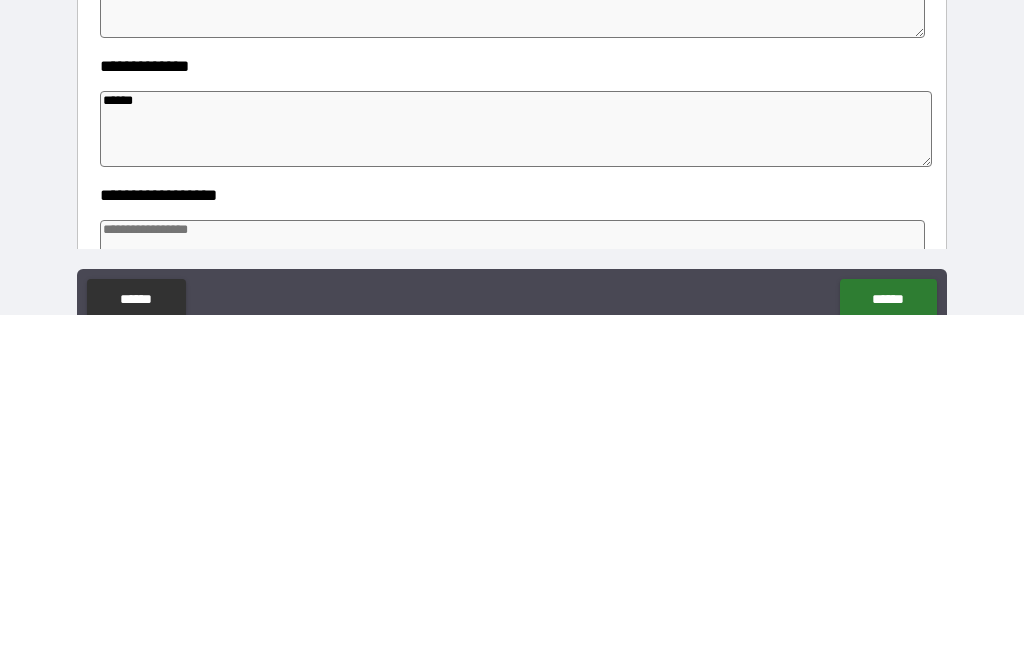 type on "*******" 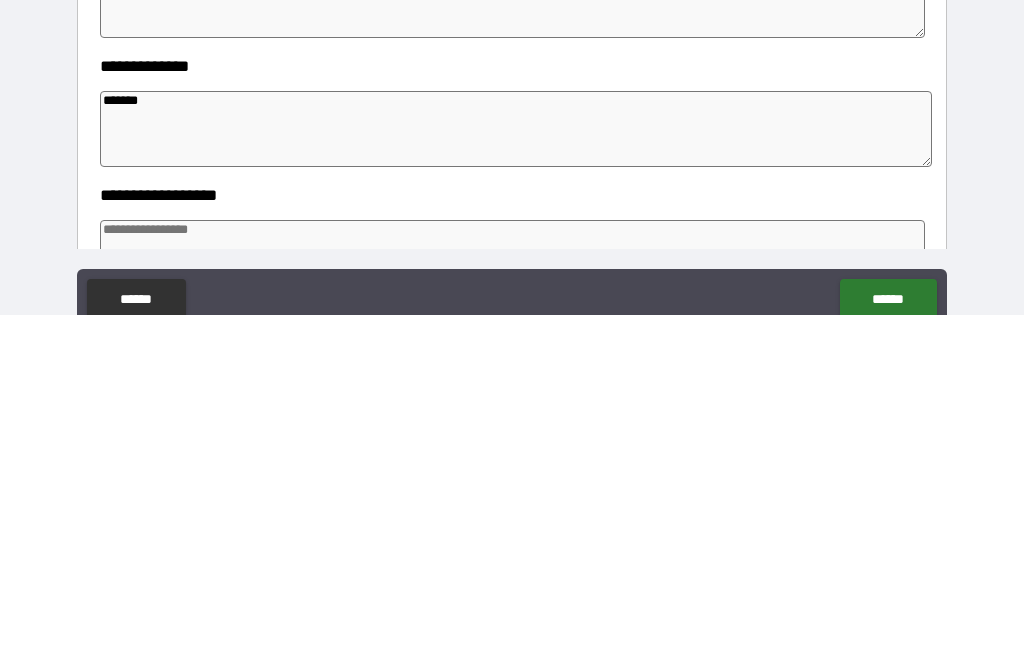type on "*" 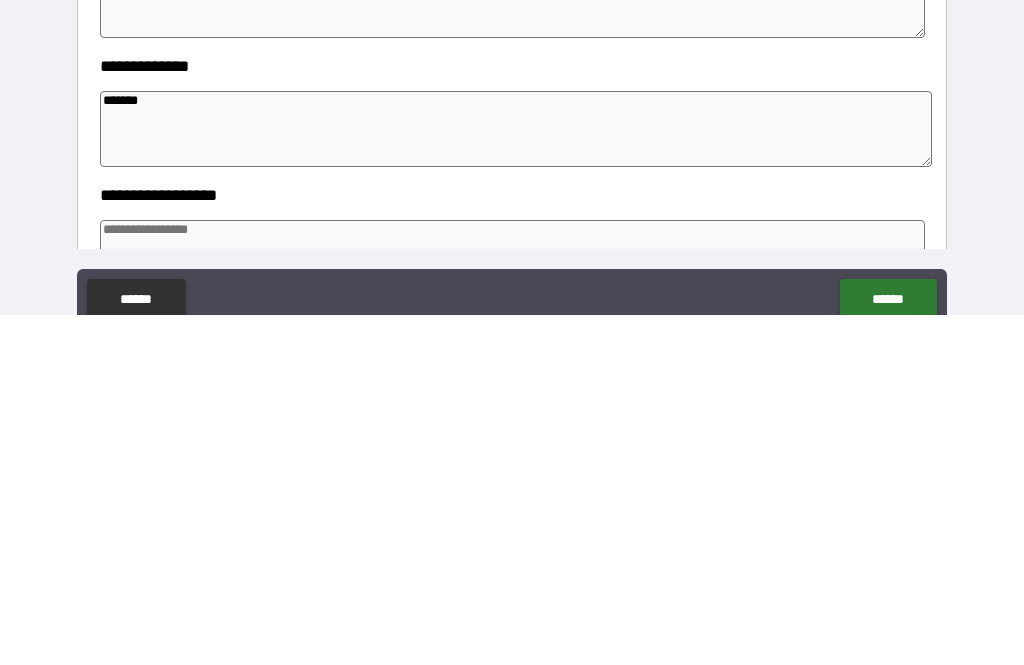 type on "********" 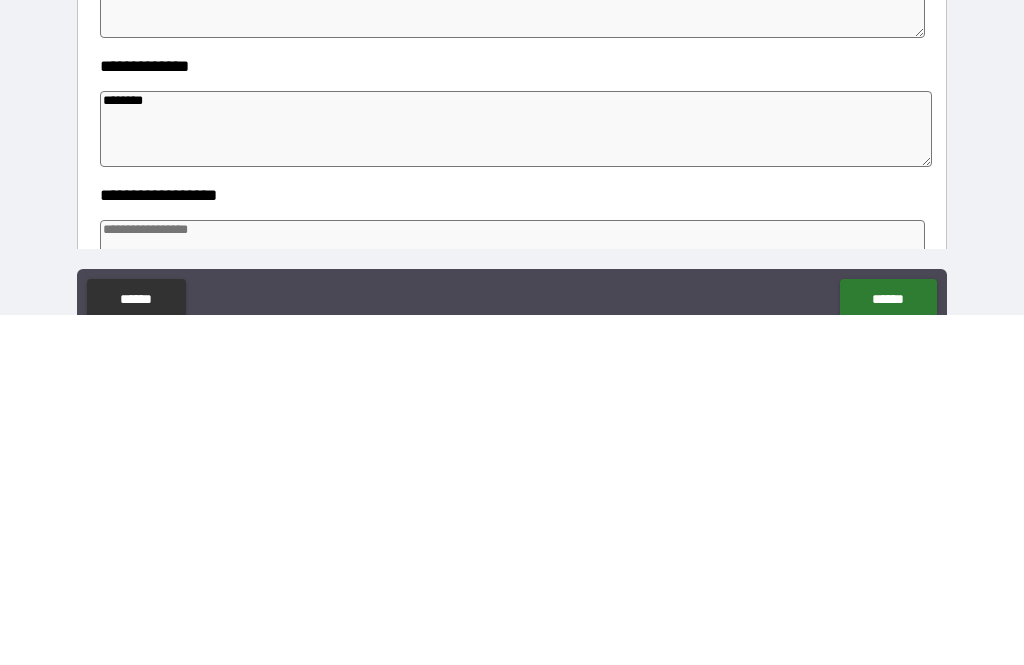 type on "*" 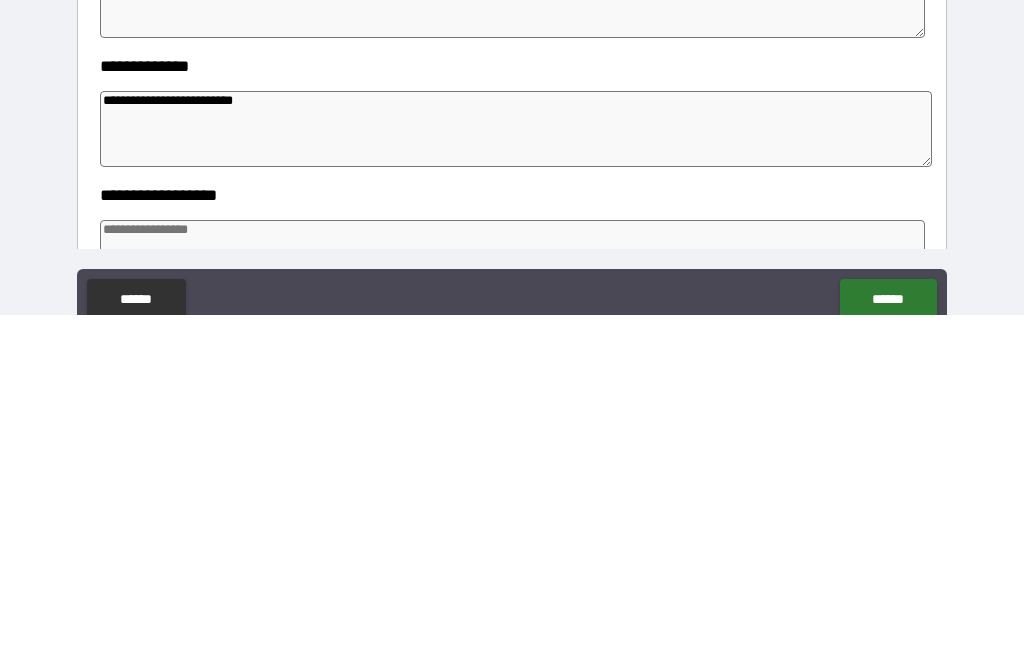 click on "**********" at bounding box center (516, 479) 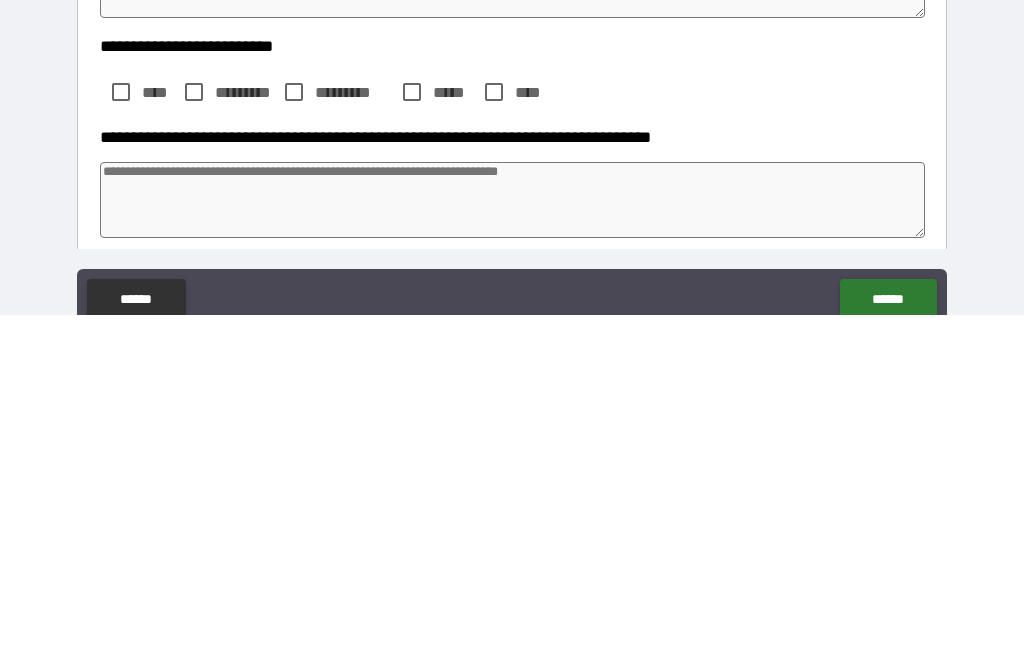 scroll, scrollTop: 632, scrollLeft: 0, axis: vertical 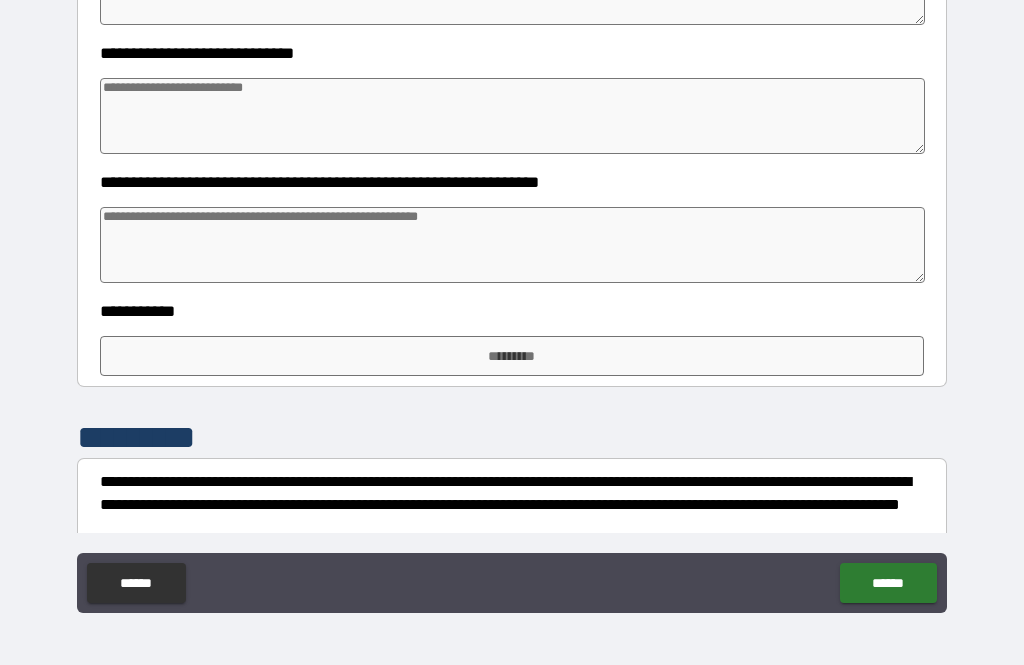 click on "*********" at bounding box center [512, 356] 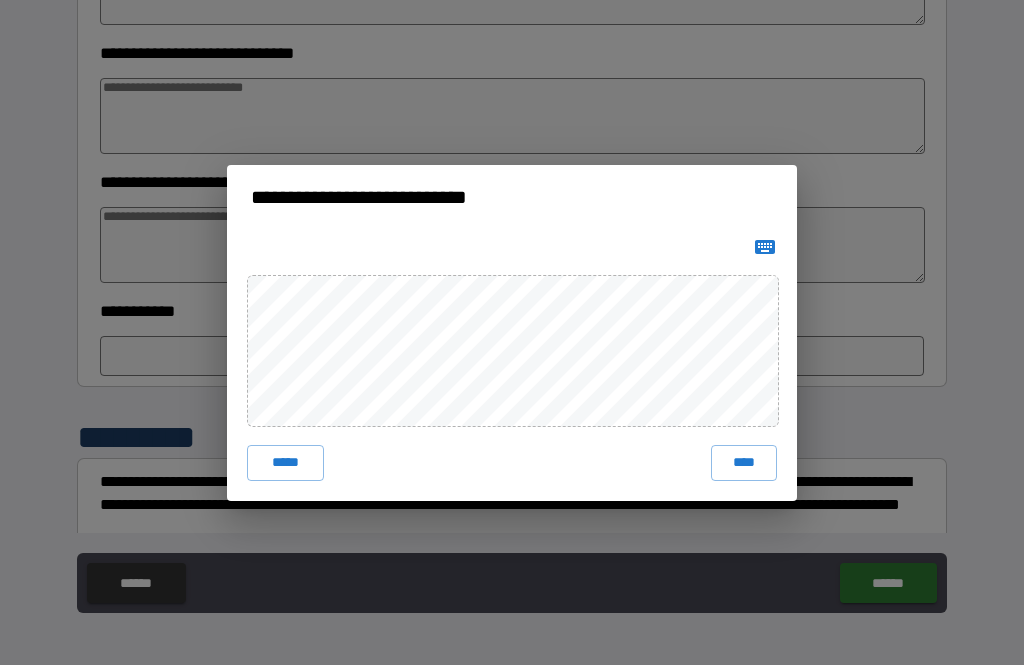 click on "****" at bounding box center [744, 463] 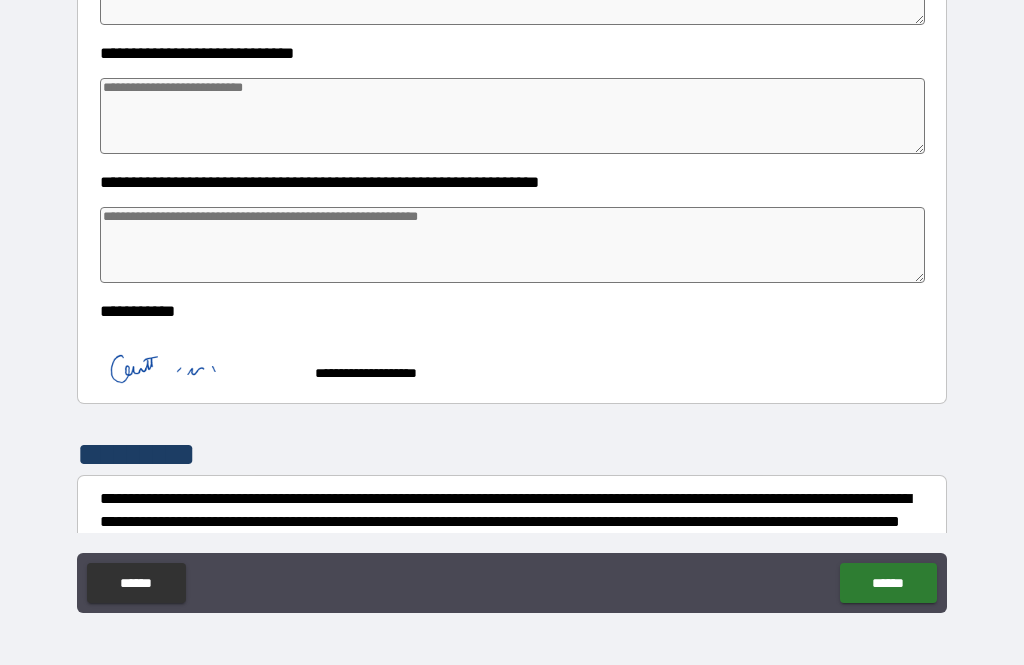 click on "******" at bounding box center [888, 583] 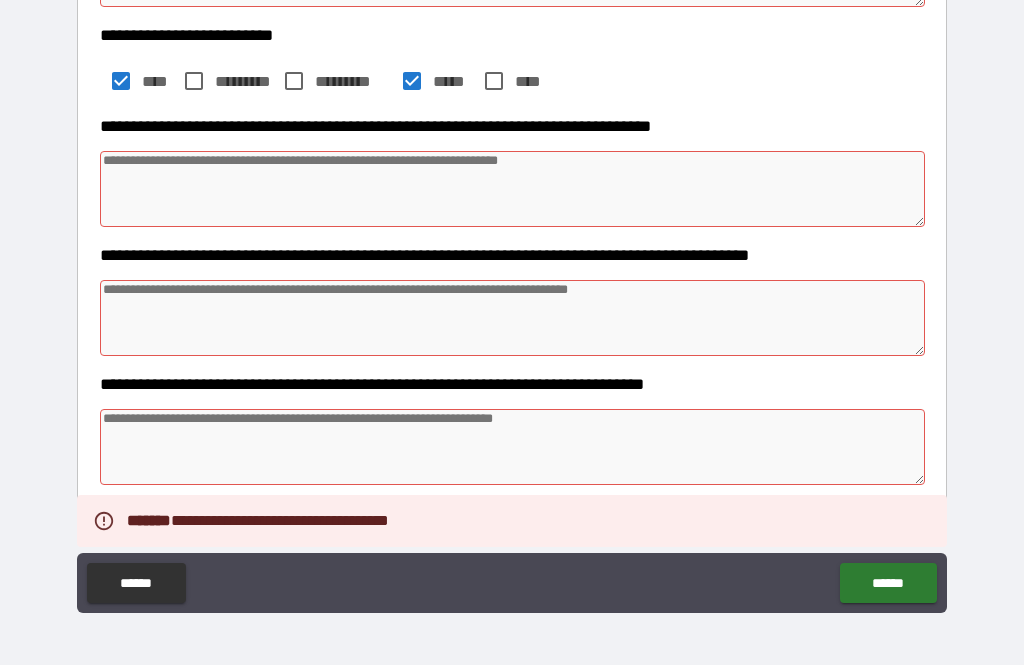 scroll, scrollTop: 924, scrollLeft: 0, axis: vertical 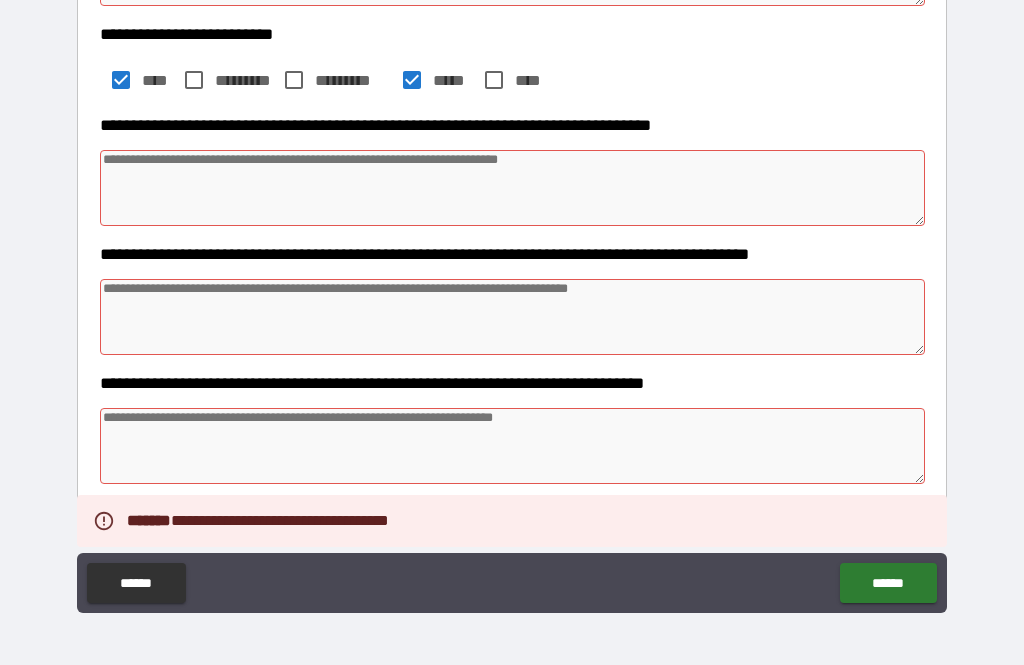 click at bounding box center (513, 188) 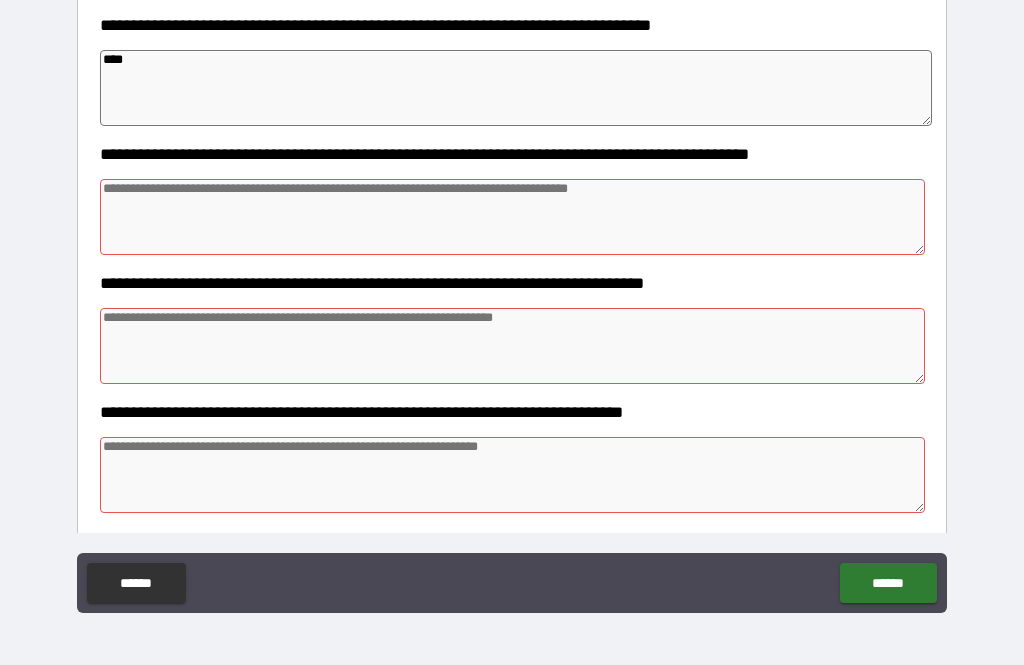 scroll, scrollTop: 1033, scrollLeft: 0, axis: vertical 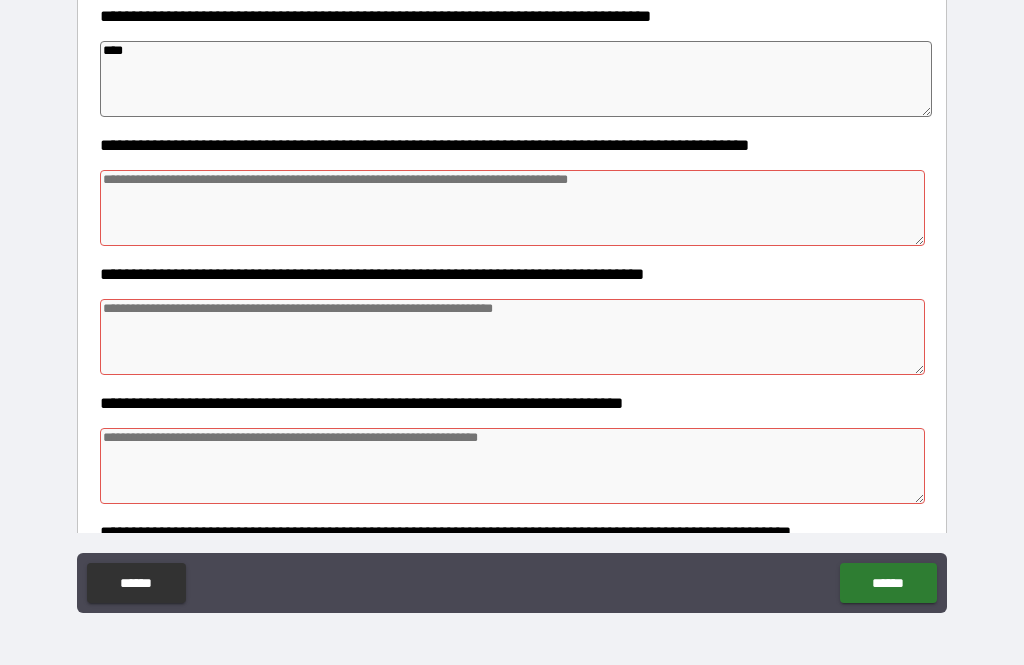 click at bounding box center [513, 208] 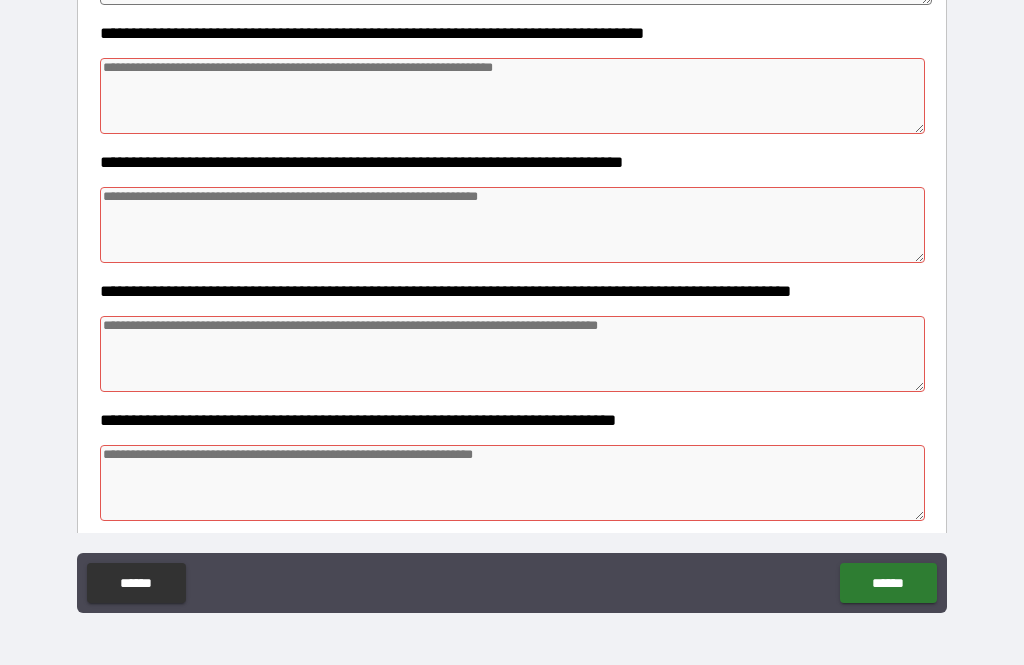 scroll, scrollTop: 1272, scrollLeft: 0, axis: vertical 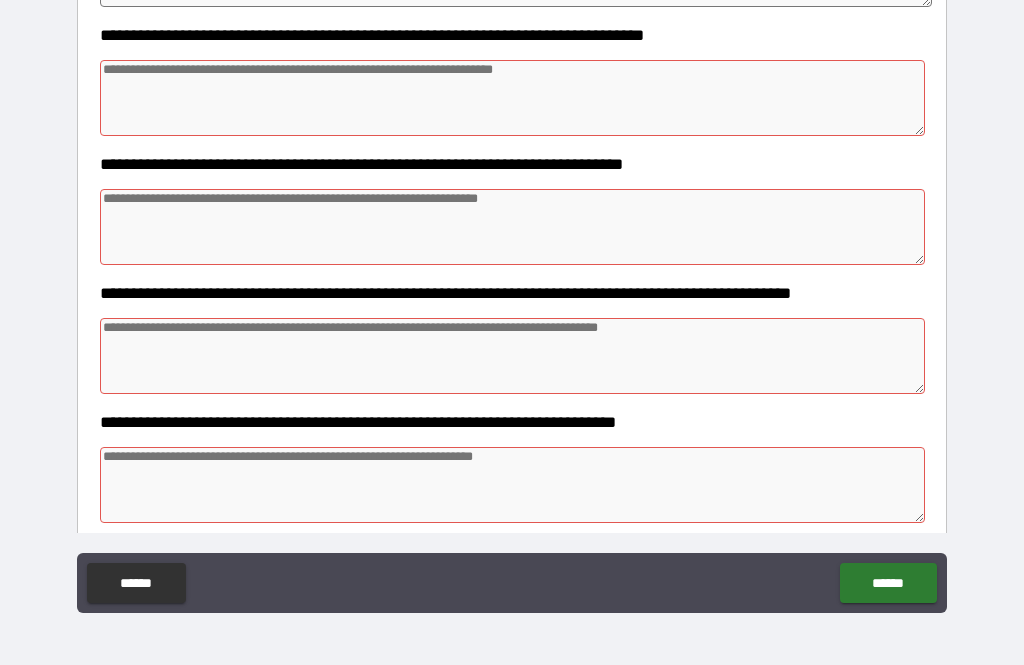 click at bounding box center [513, 98] 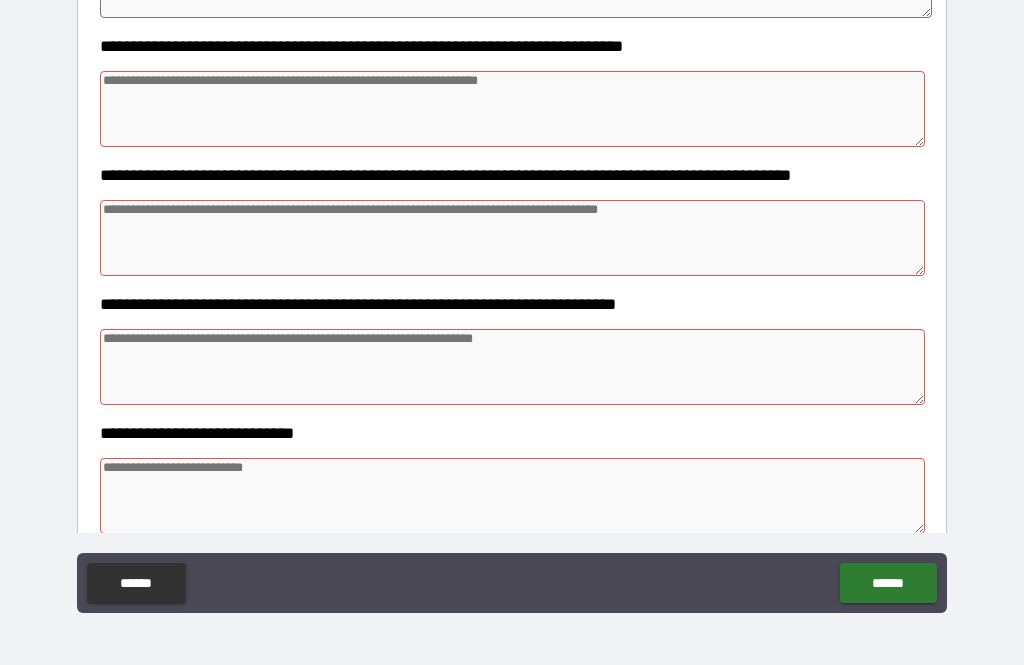 scroll, scrollTop: 1390, scrollLeft: 0, axis: vertical 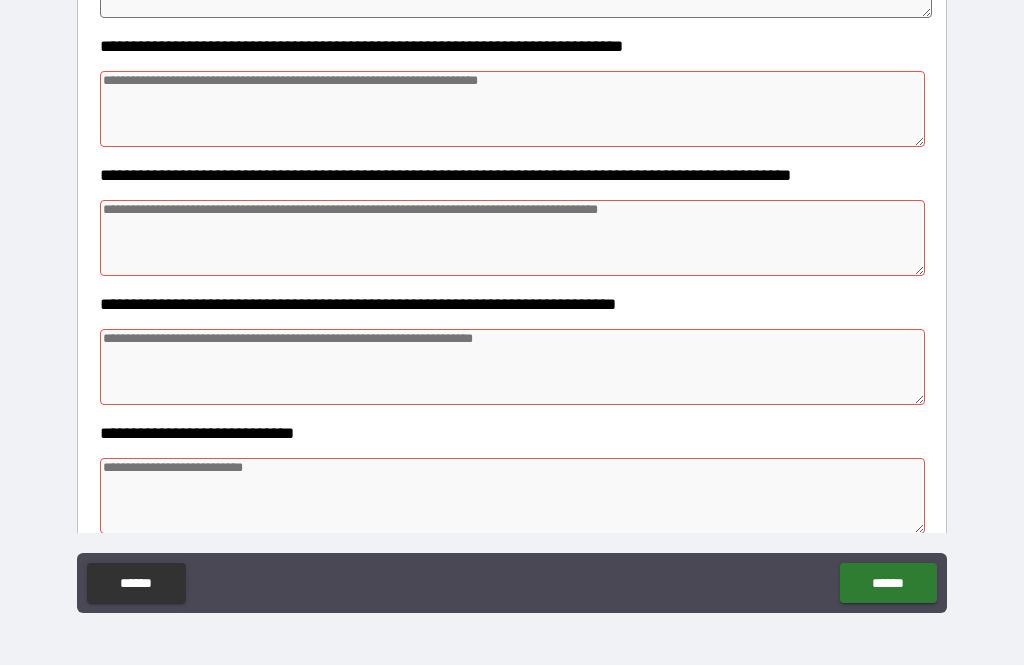 click at bounding box center (513, 109) 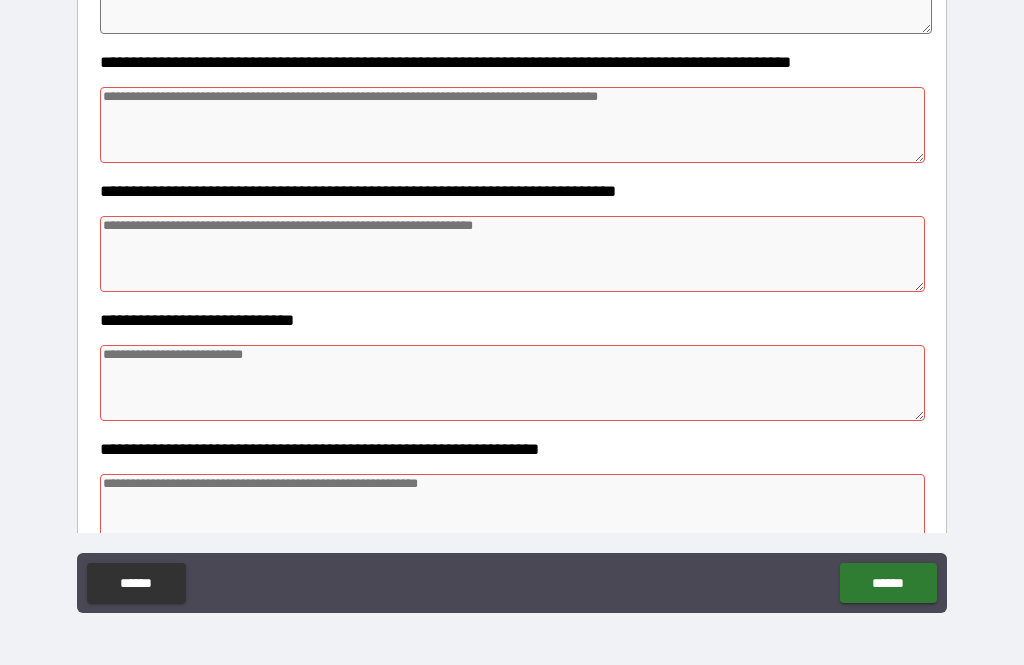scroll, scrollTop: 1504, scrollLeft: 0, axis: vertical 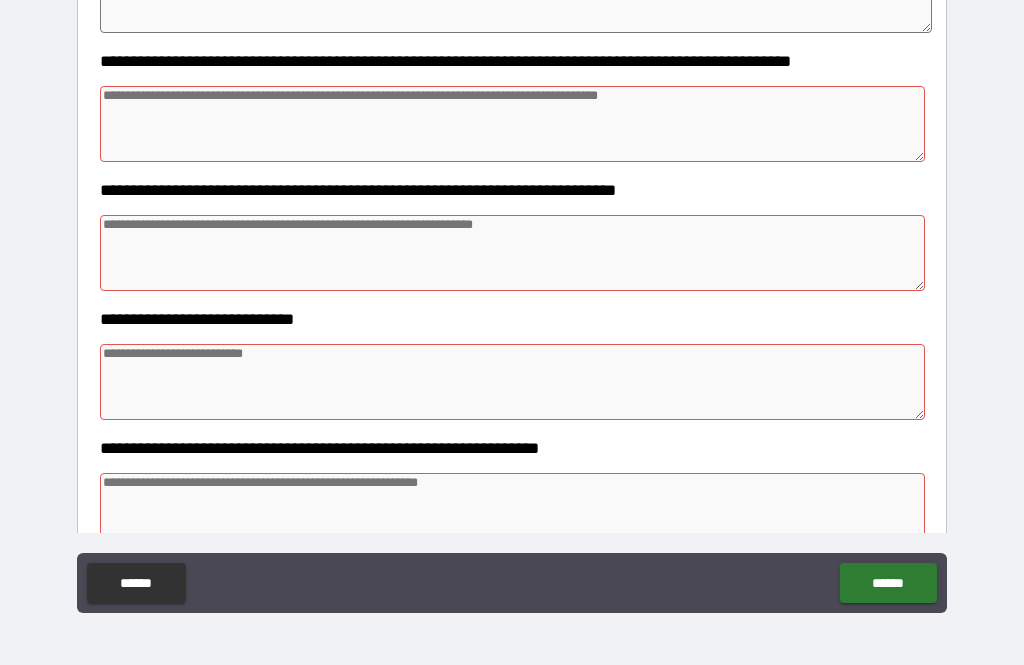 click at bounding box center [513, 124] 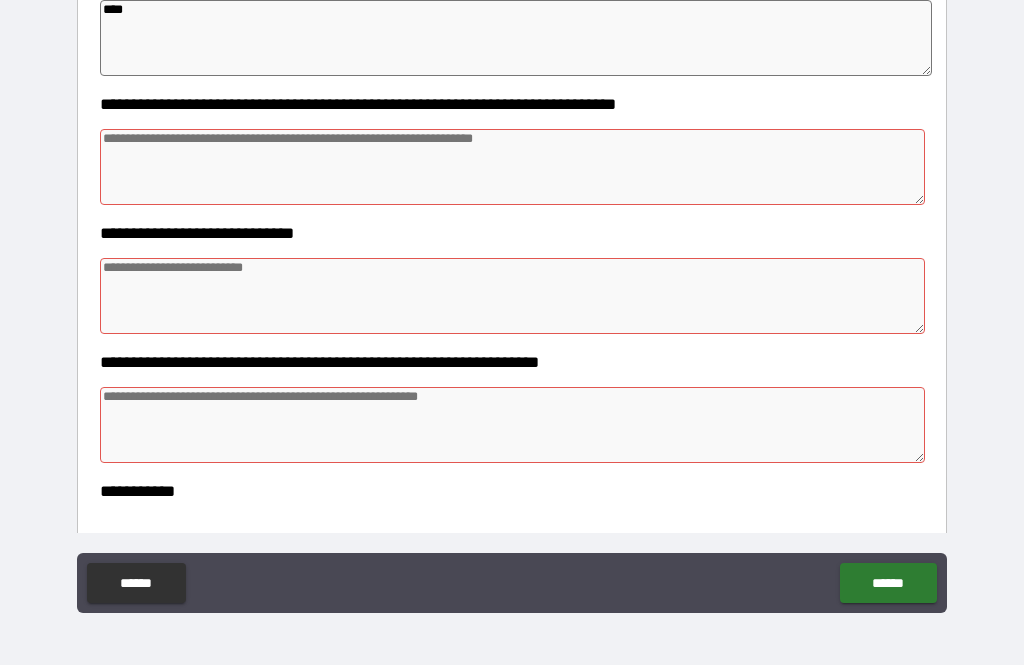 scroll, scrollTop: 1589, scrollLeft: 0, axis: vertical 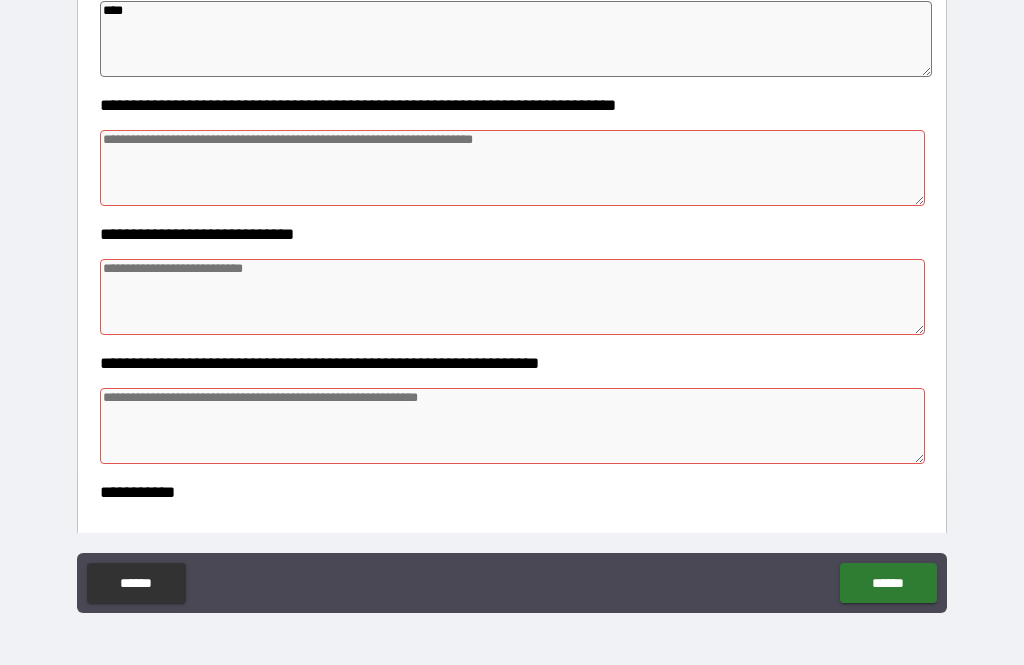 click at bounding box center [513, 168] 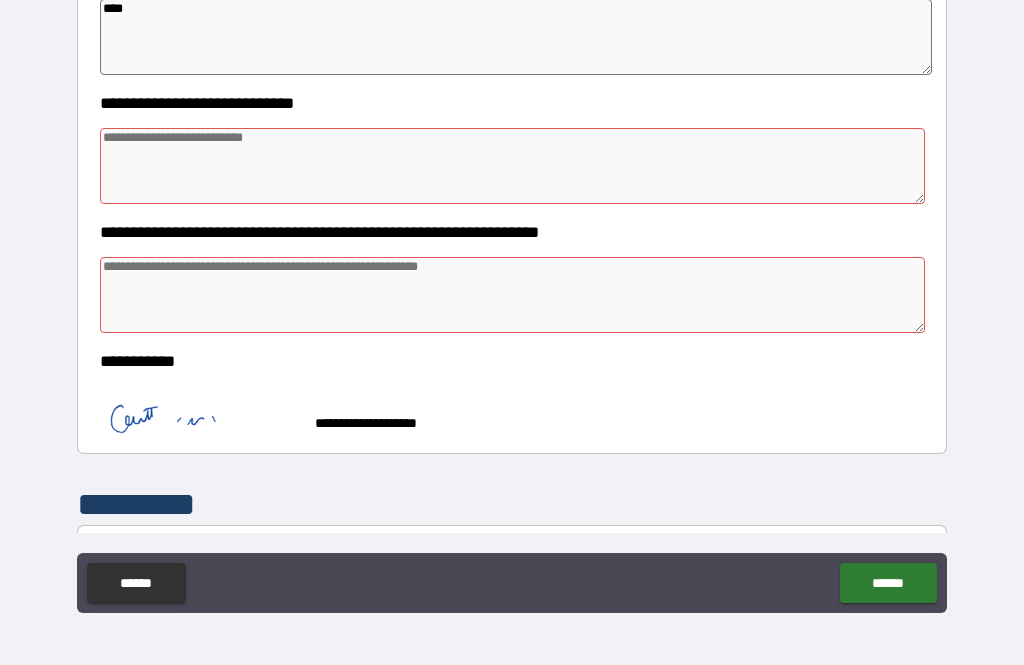 scroll, scrollTop: 1728, scrollLeft: 0, axis: vertical 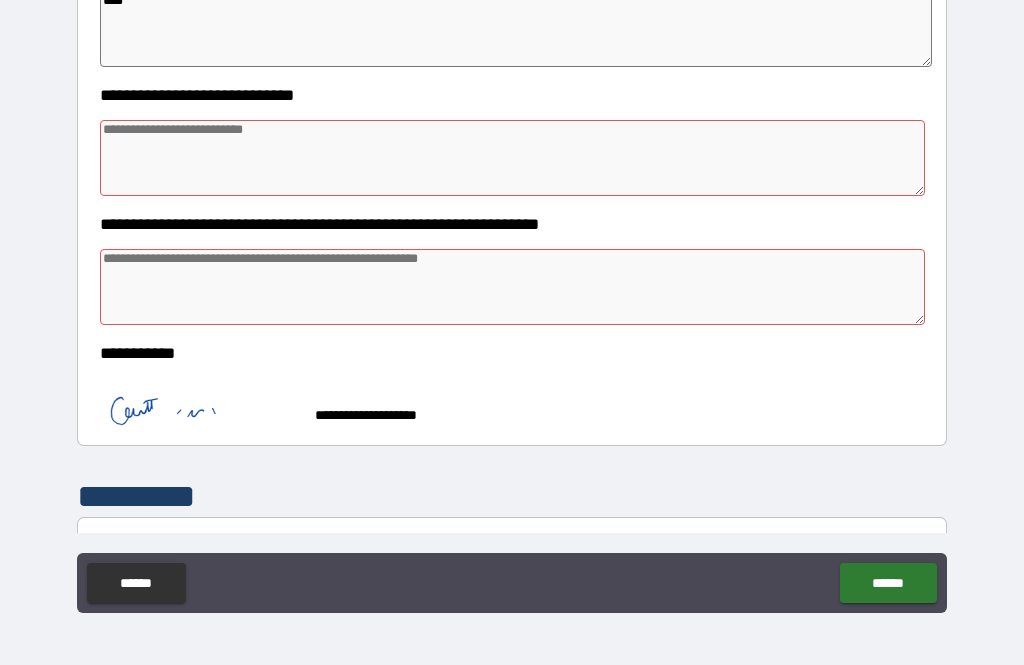 click at bounding box center (513, 158) 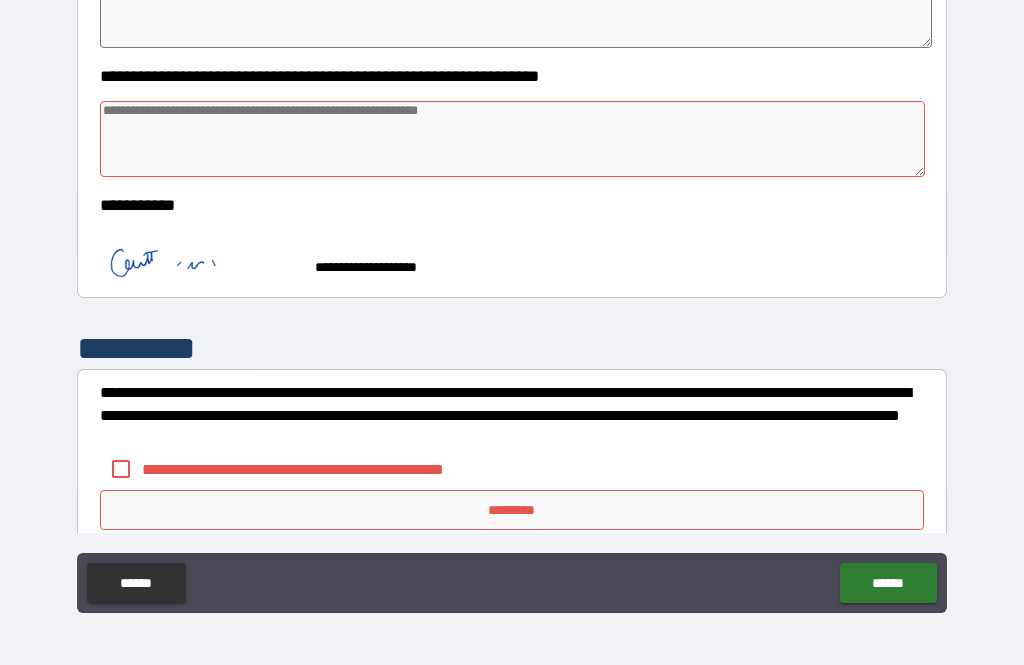 scroll, scrollTop: 1879, scrollLeft: 0, axis: vertical 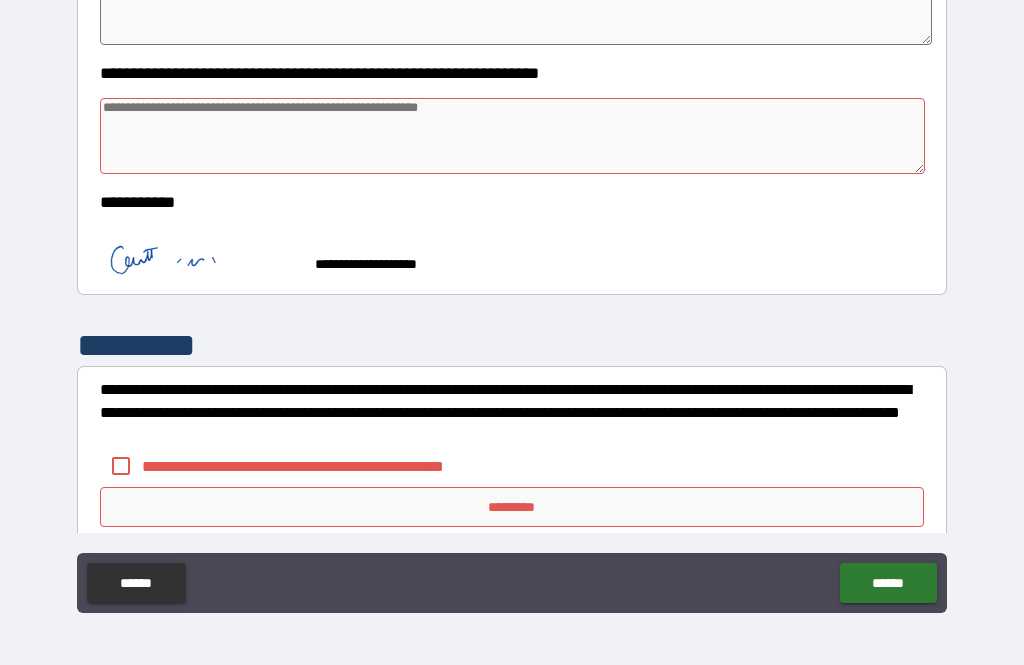 click at bounding box center [513, 136] 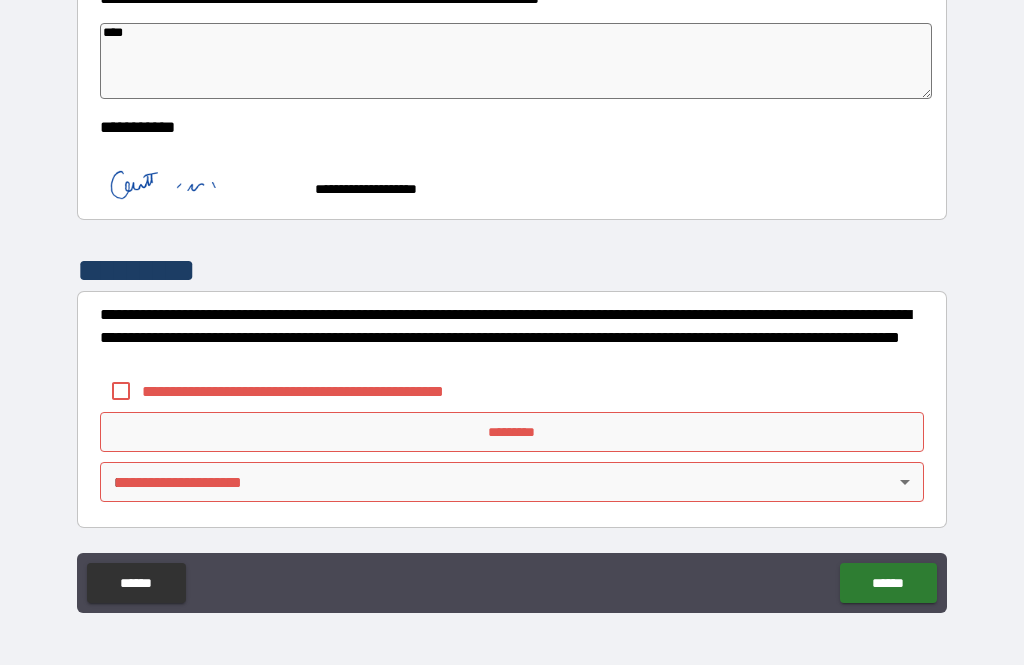 scroll, scrollTop: 1954, scrollLeft: 0, axis: vertical 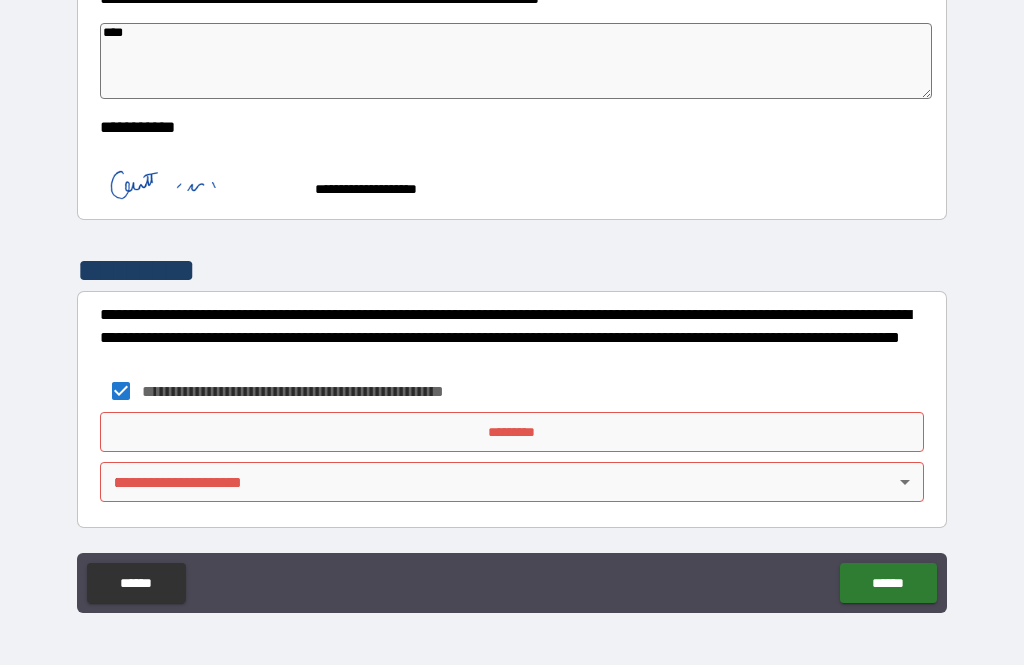 click on "*********" at bounding box center (512, 432) 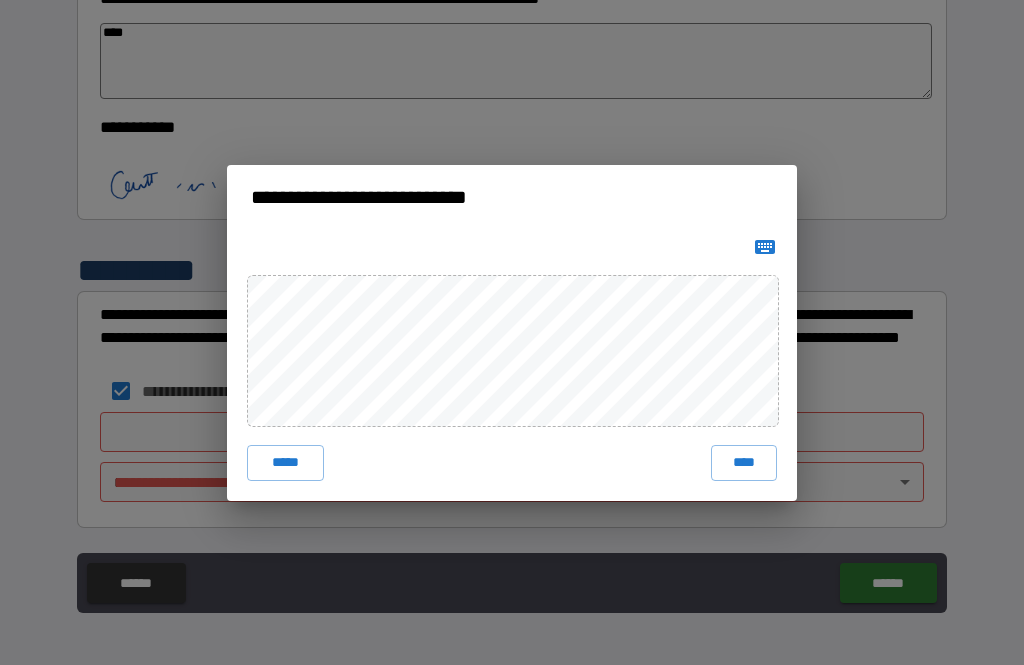 click on "****" at bounding box center (744, 463) 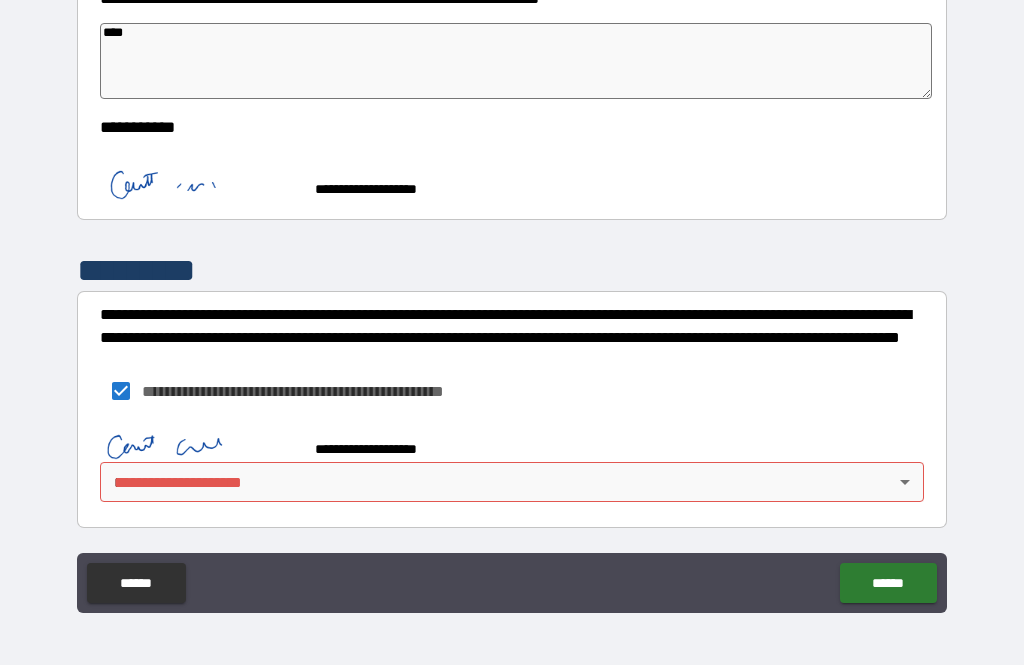 scroll, scrollTop: 1944, scrollLeft: 0, axis: vertical 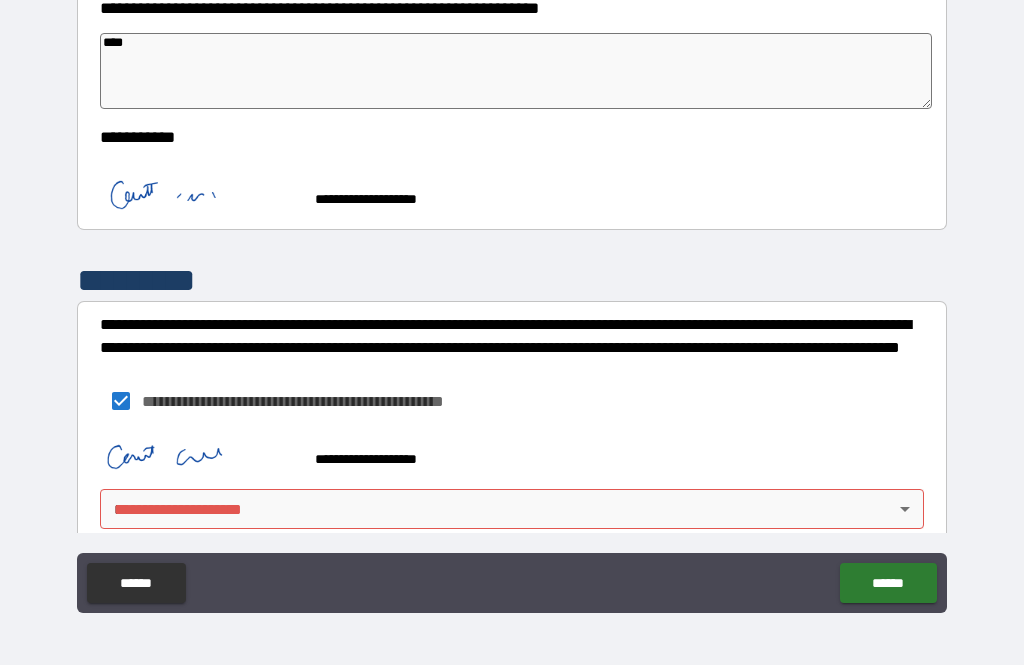 click on "[FIRST] [LAST] [STREET] [CITY] [STATE] [ZIP] [COUNTRY] [PHONE] [EMAIL] [SSN] [DLN] [CCNUM] [DOB] [AGE]" at bounding box center (512, 299) 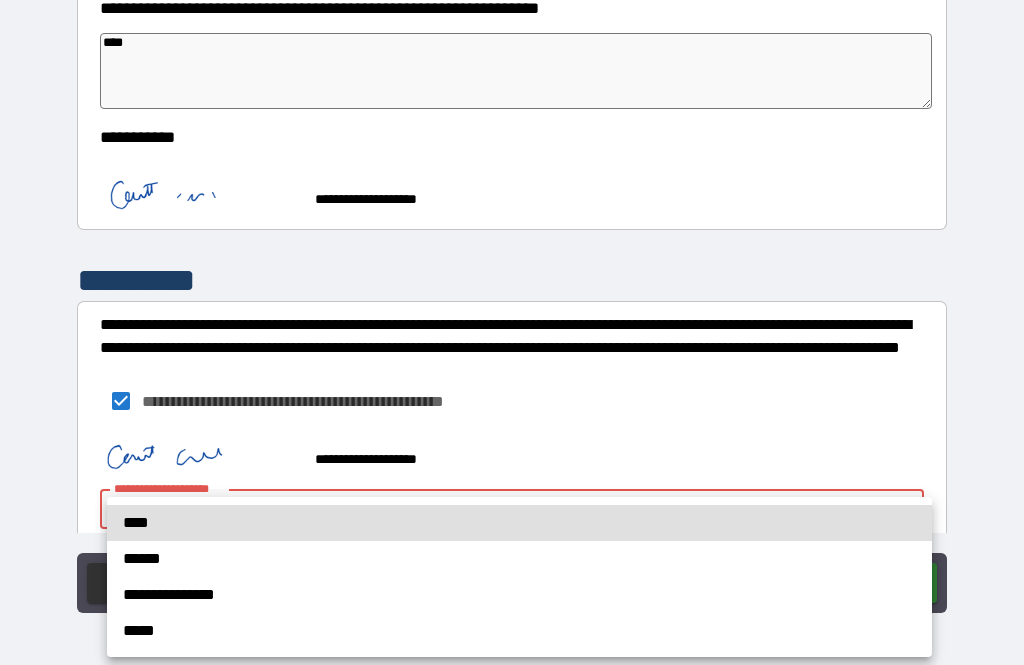 click on "****" at bounding box center (519, 523) 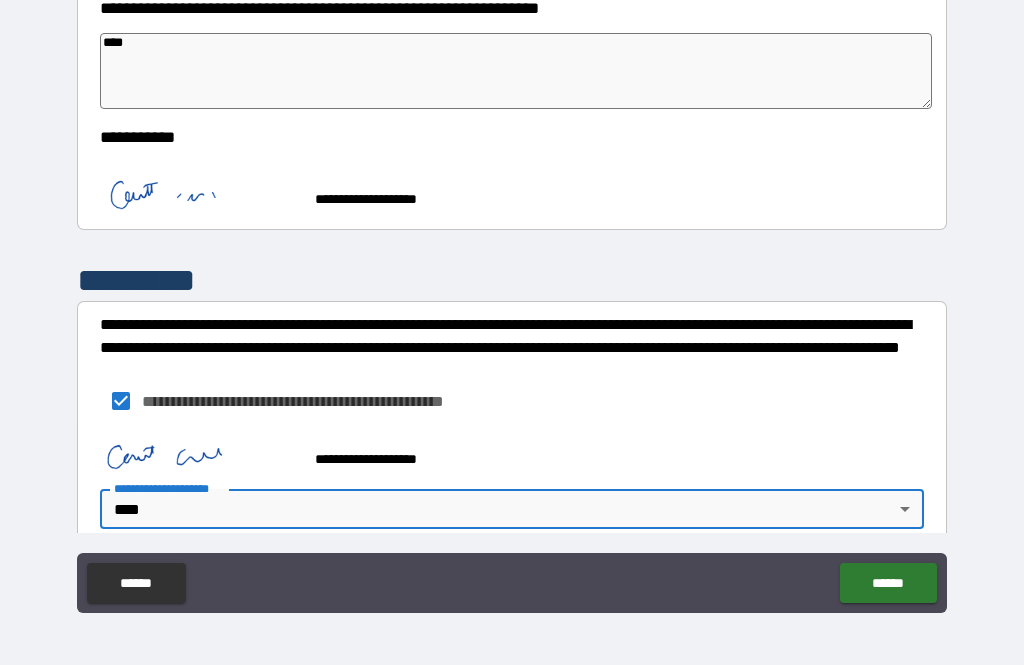 click on "******" at bounding box center [888, 583] 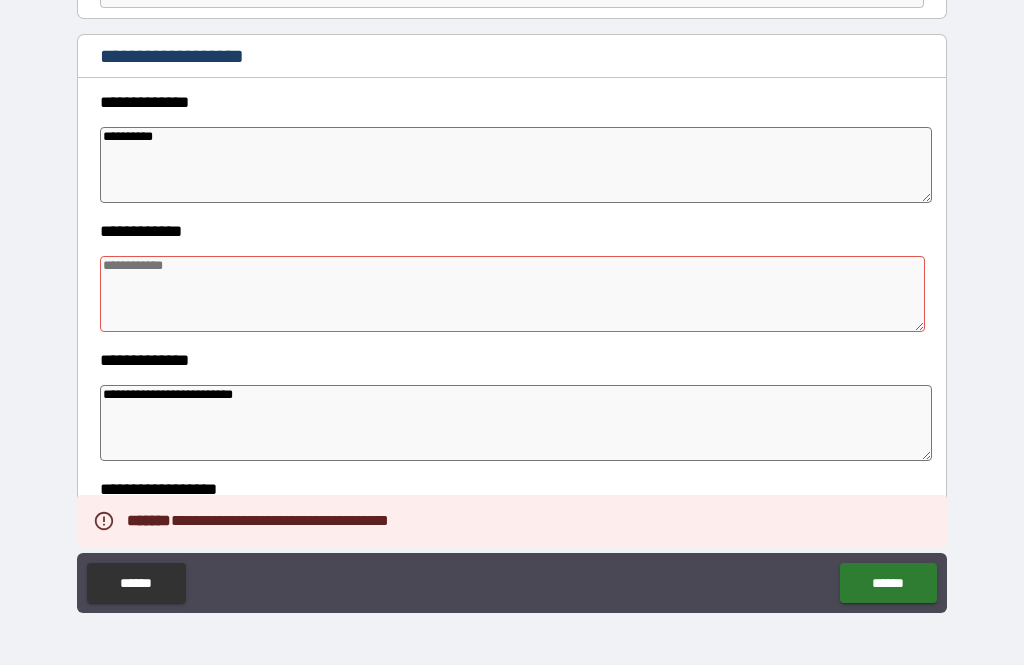 scroll, scrollTop: 195, scrollLeft: 0, axis: vertical 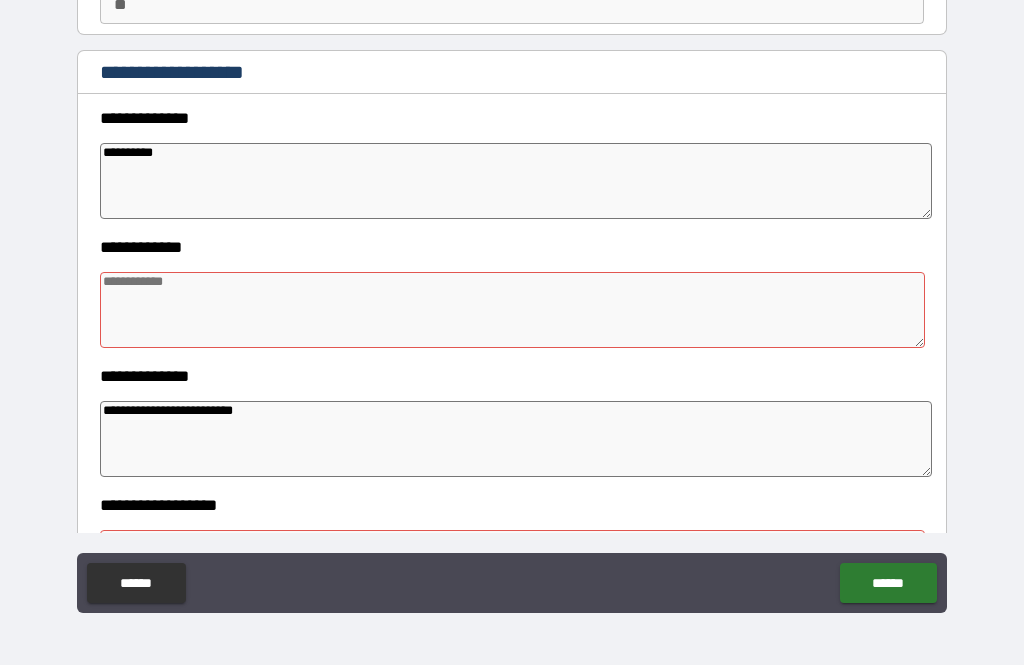 click at bounding box center (513, 310) 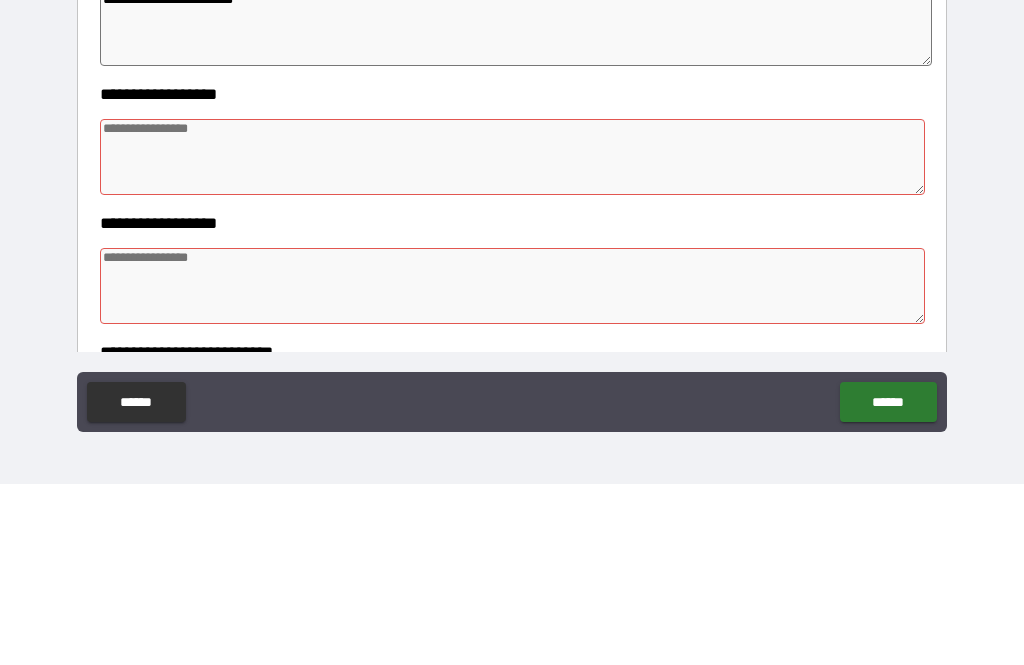 scroll, scrollTop: 435, scrollLeft: 0, axis: vertical 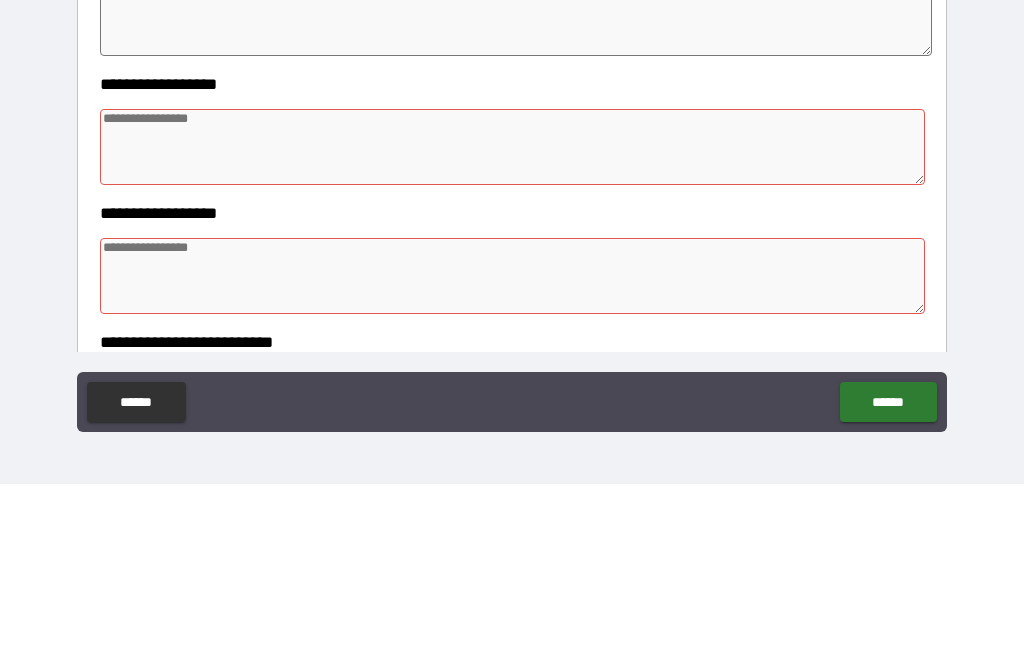 click at bounding box center (513, 328) 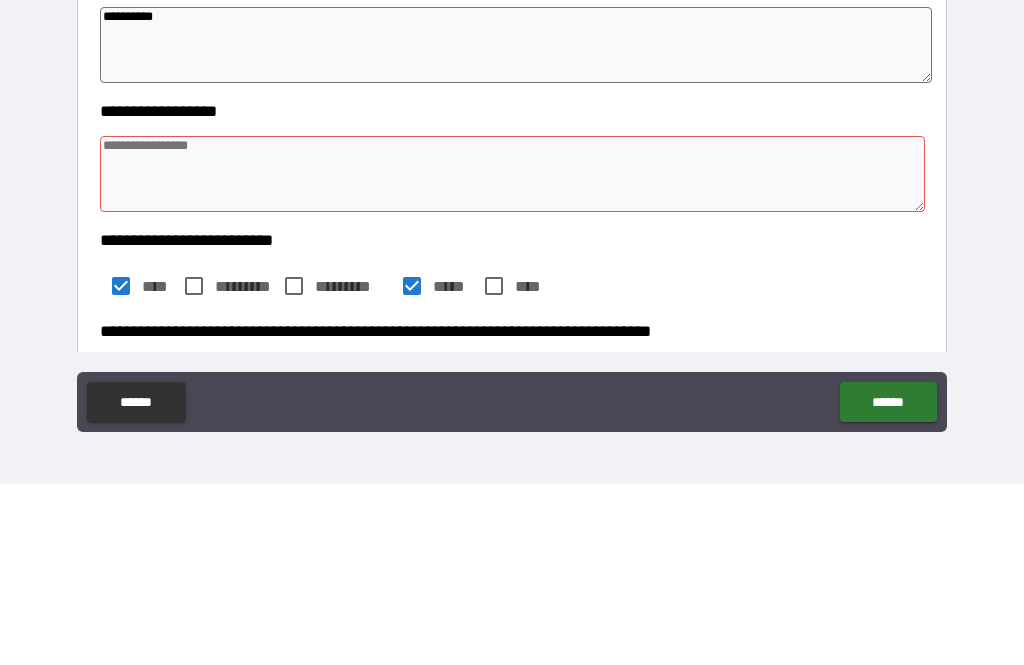 scroll, scrollTop: 537, scrollLeft: 0, axis: vertical 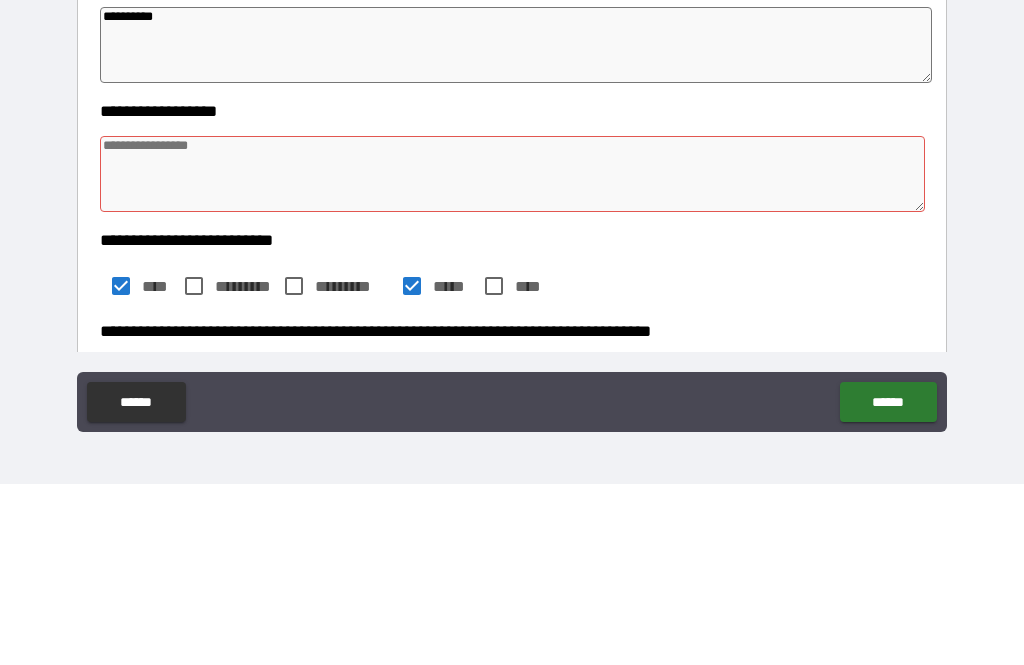 click at bounding box center [513, 355] 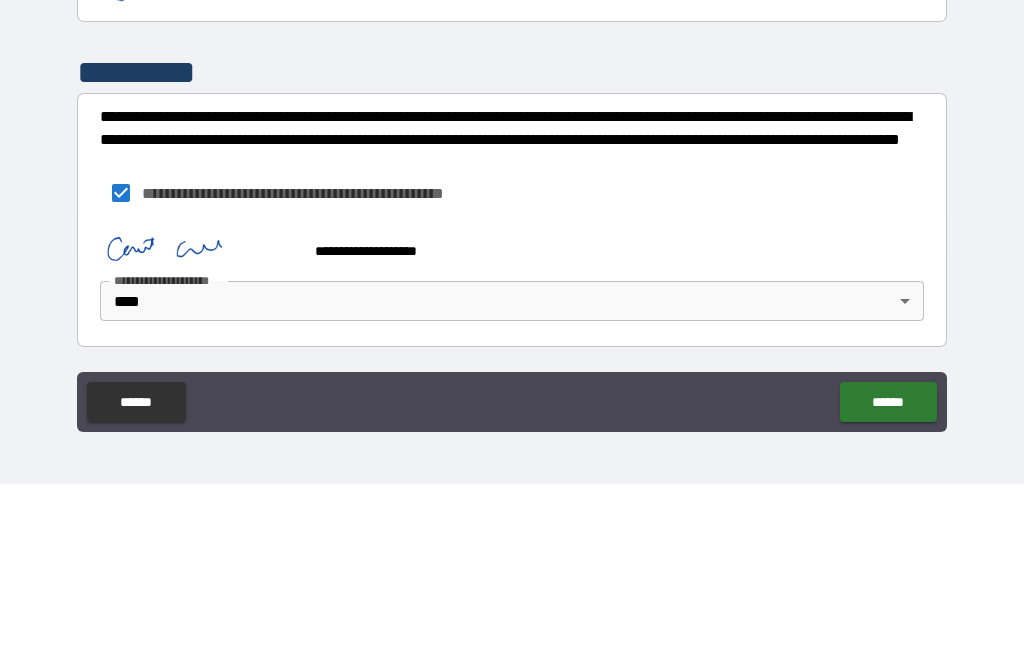 scroll, scrollTop: 1971, scrollLeft: 0, axis: vertical 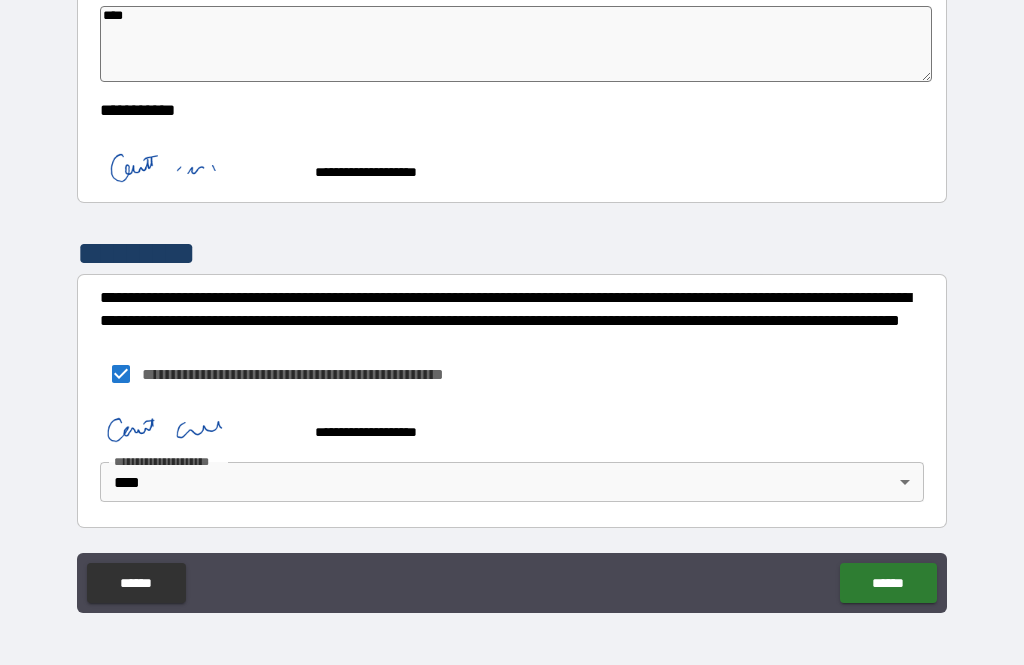 click on "******" at bounding box center [888, 583] 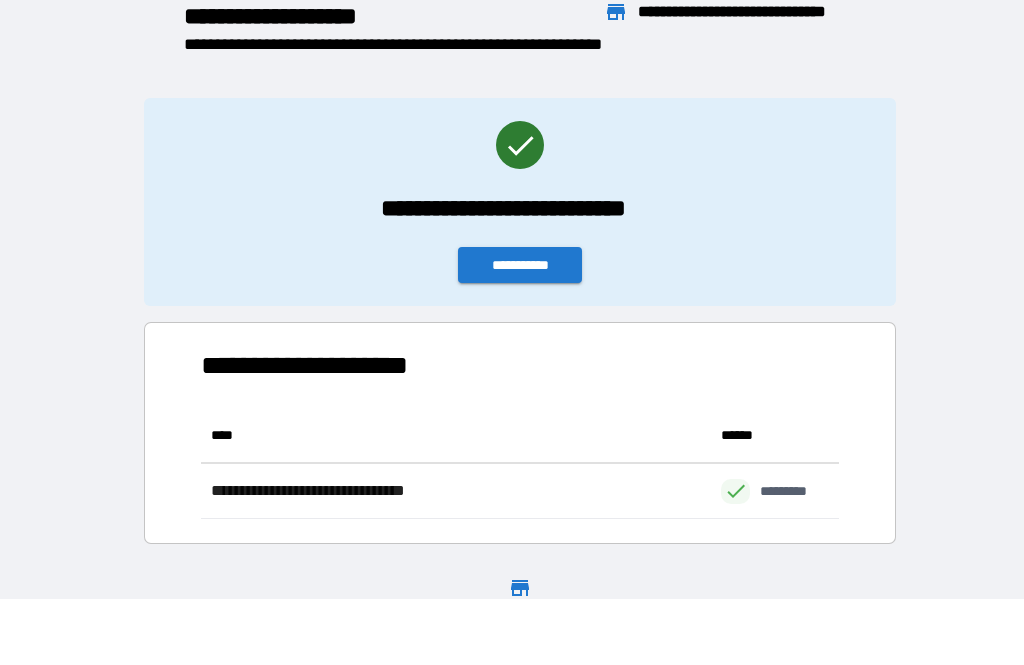 scroll, scrollTop: 111, scrollLeft: 638, axis: both 